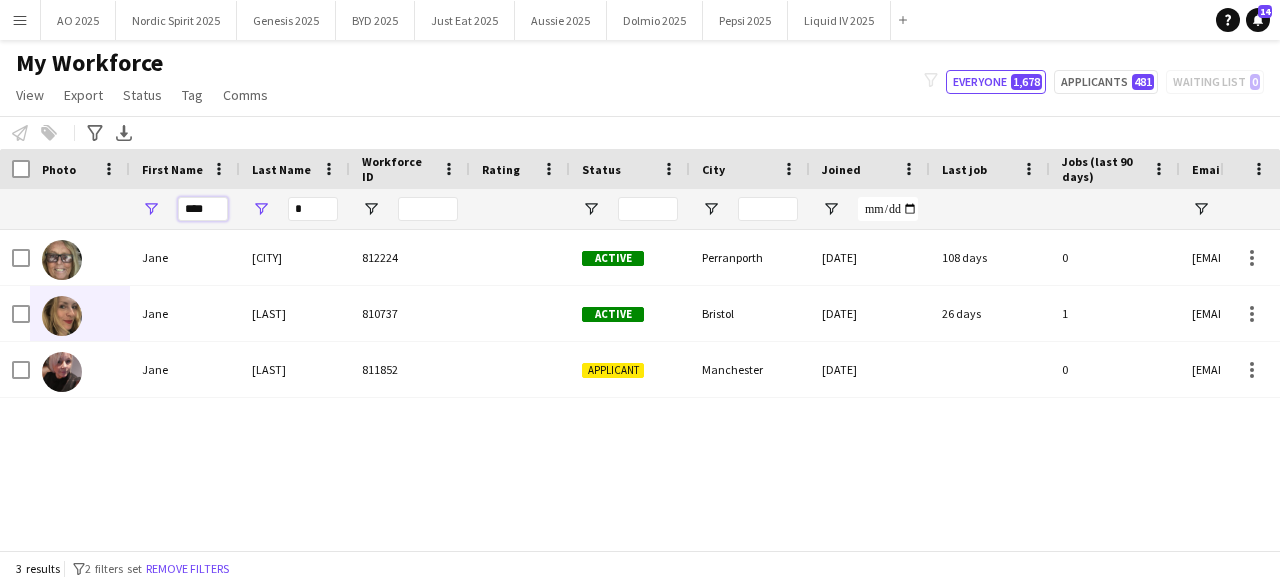 click on "****" at bounding box center (203, 209) 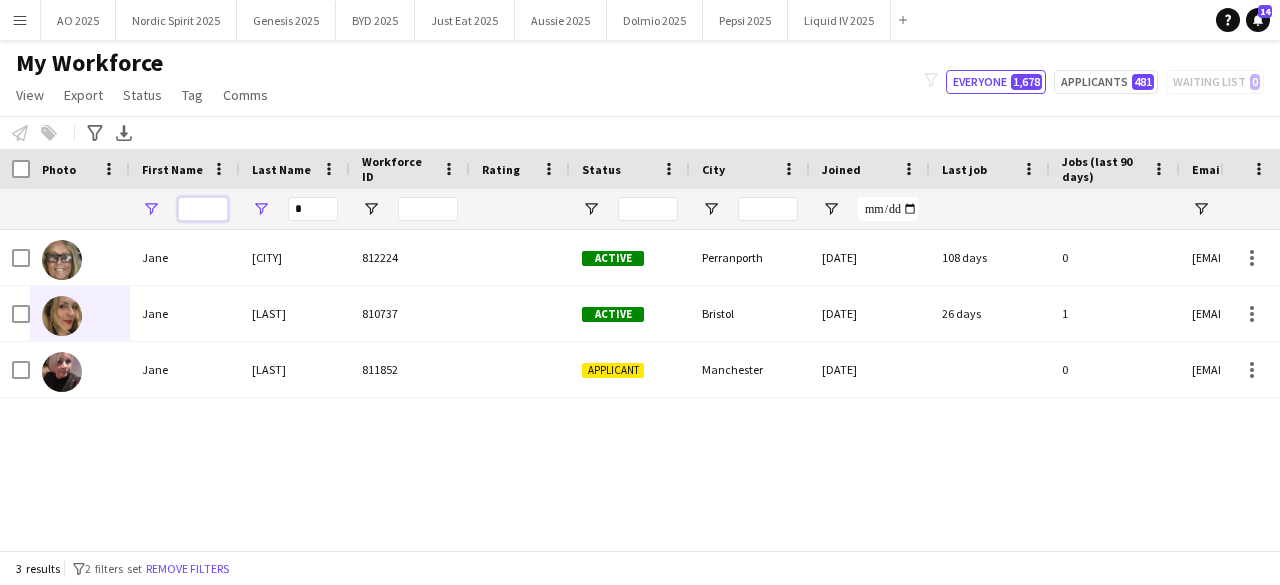 scroll, scrollTop: 0, scrollLeft: 0, axis: both 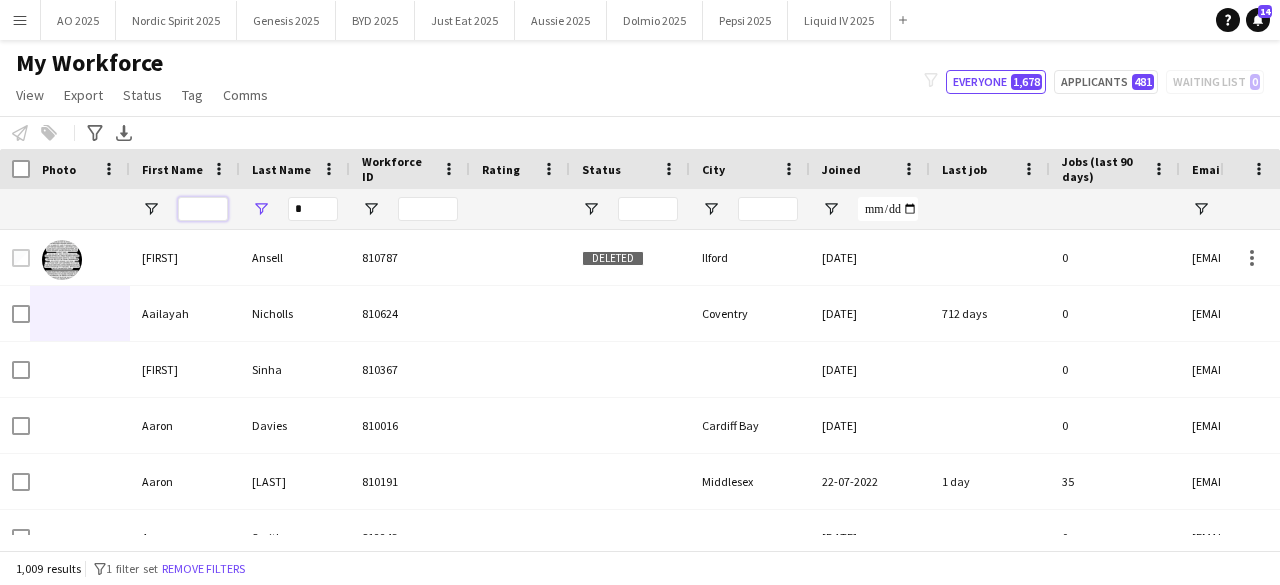 type 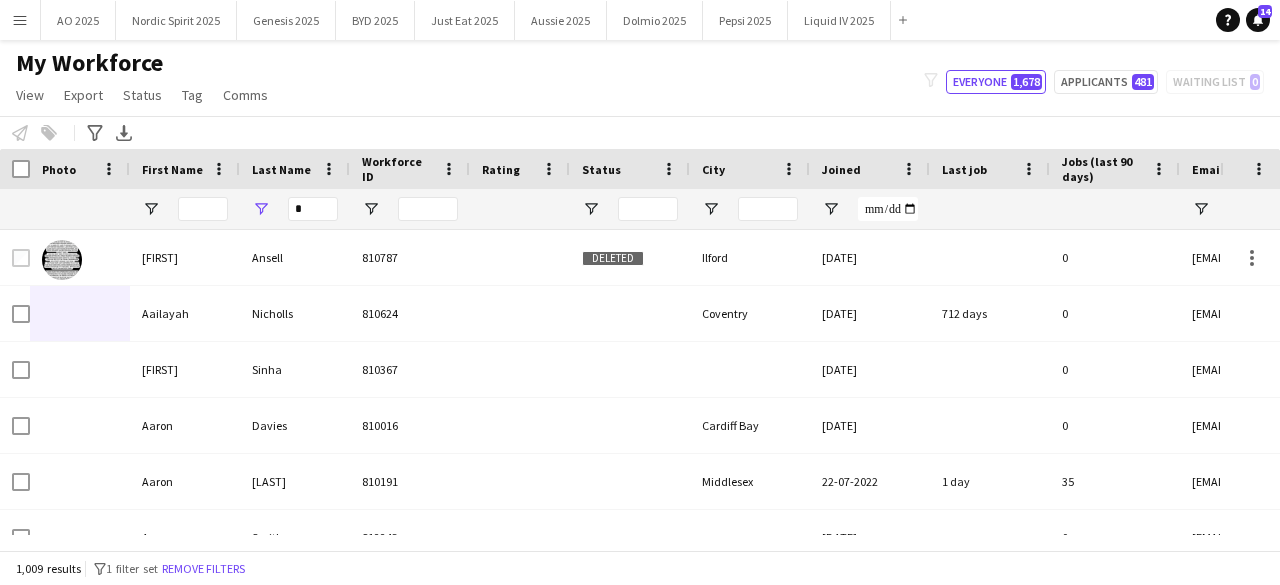 click on "*" at bounding box center [313, 209] 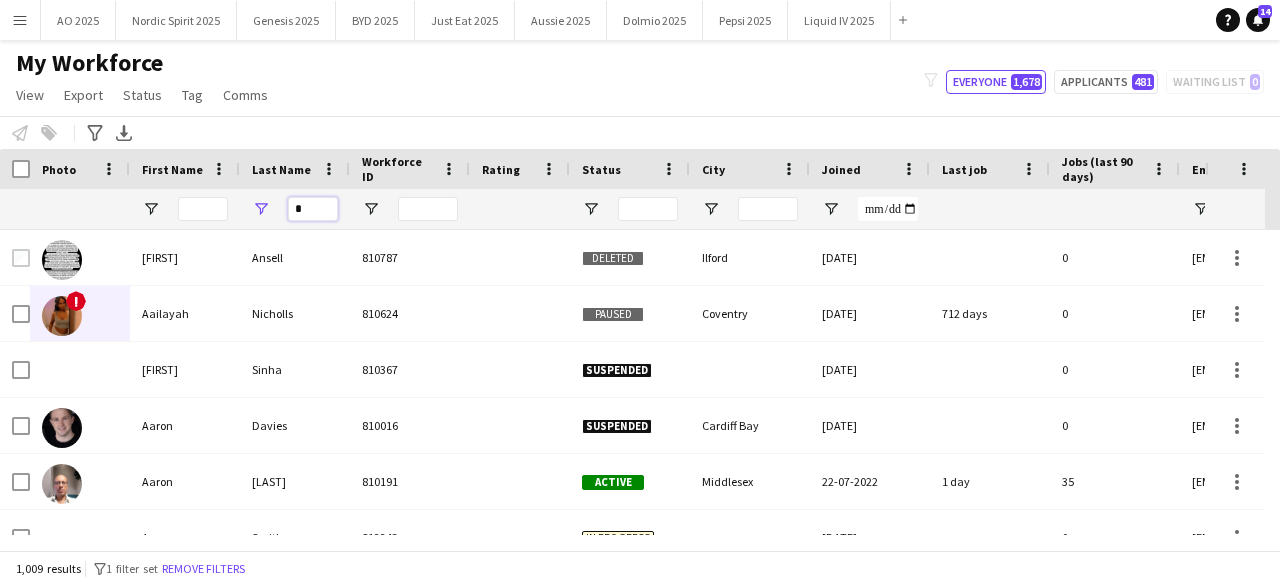 click on "*" at bounding box center (313, 209) 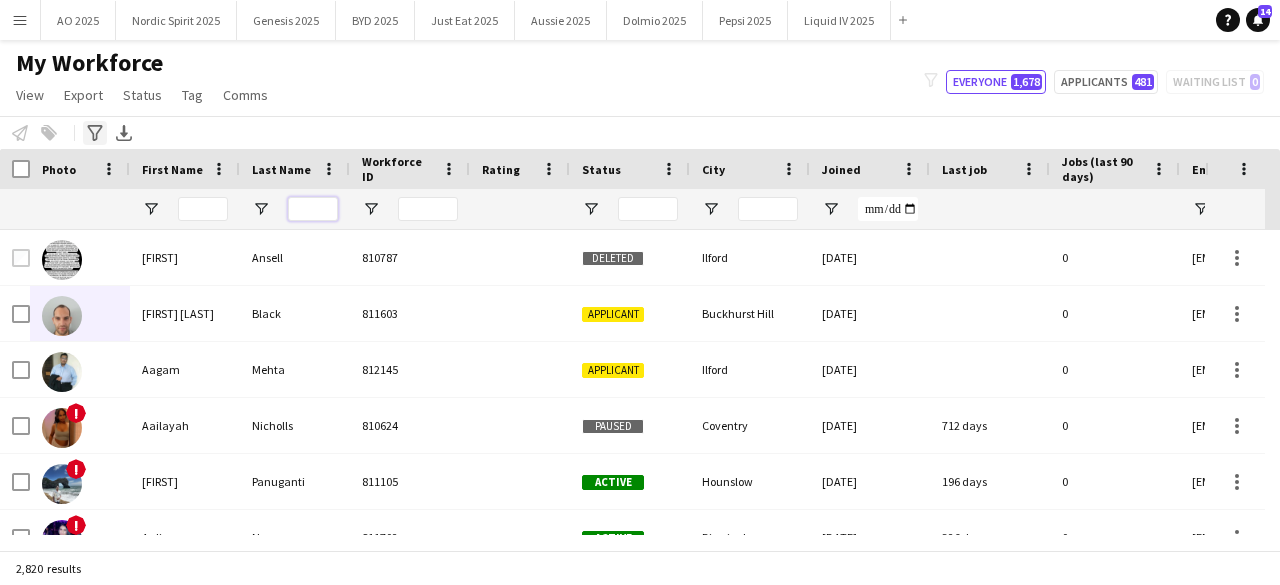 type 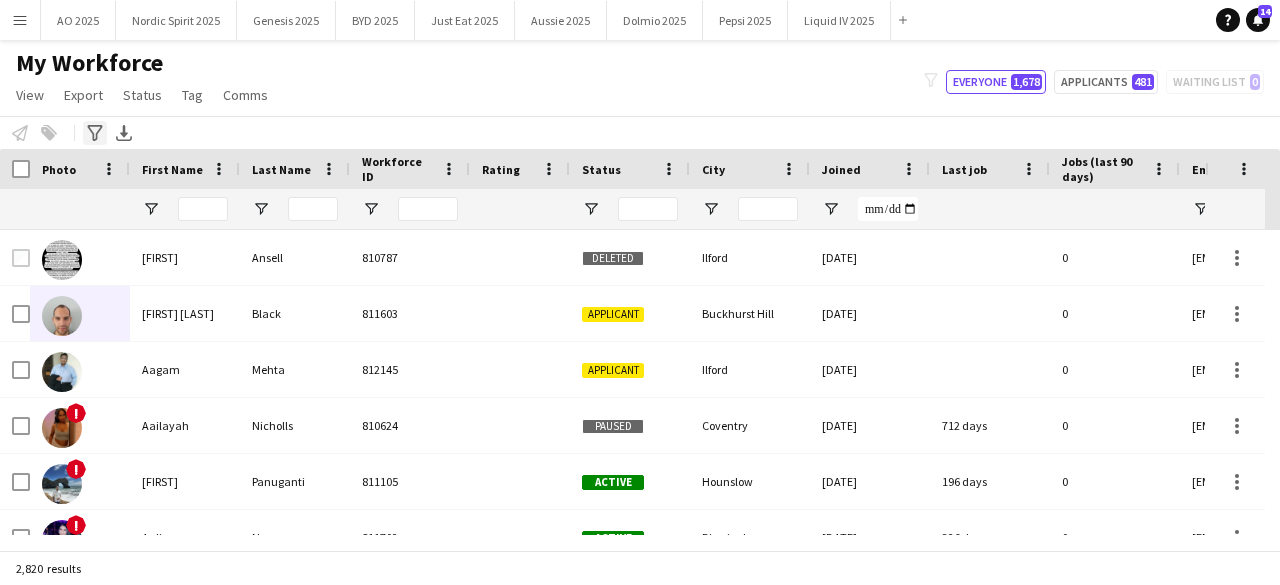 click 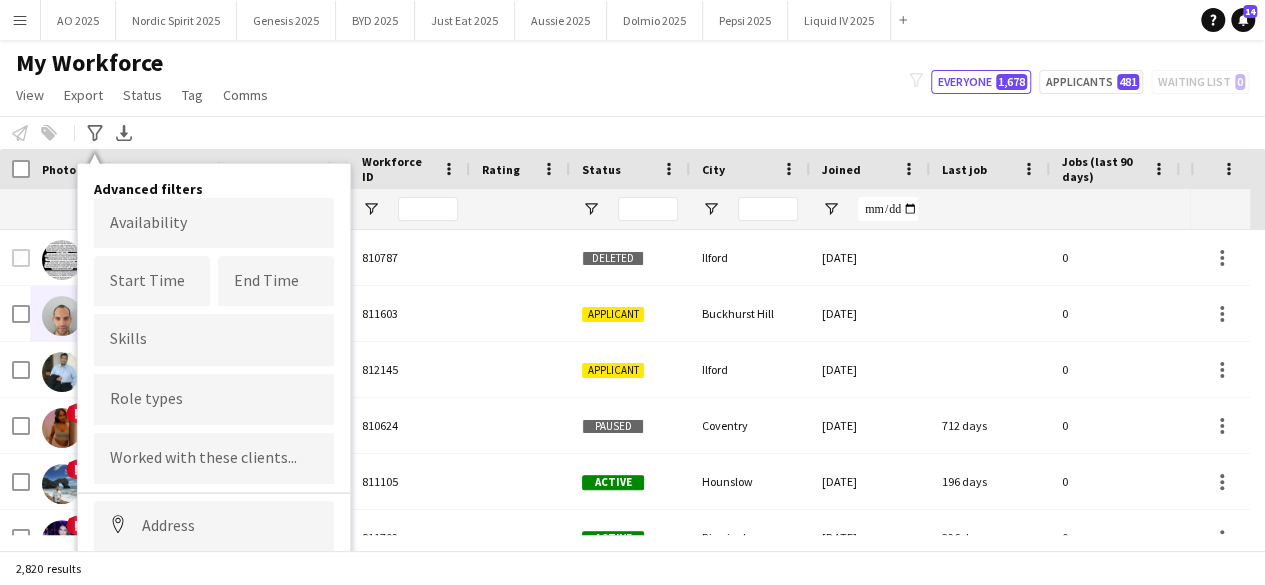 click on "Notify workforce
Add to tag
Select at least one crew to tag him or her.
Advanced filters
Advanced filters   Availability   Start Time   End Time   Skills   Role types   Worked with these clients...   Address
Address
Distance from address (mi)   Clear   View results
Export XLSX" 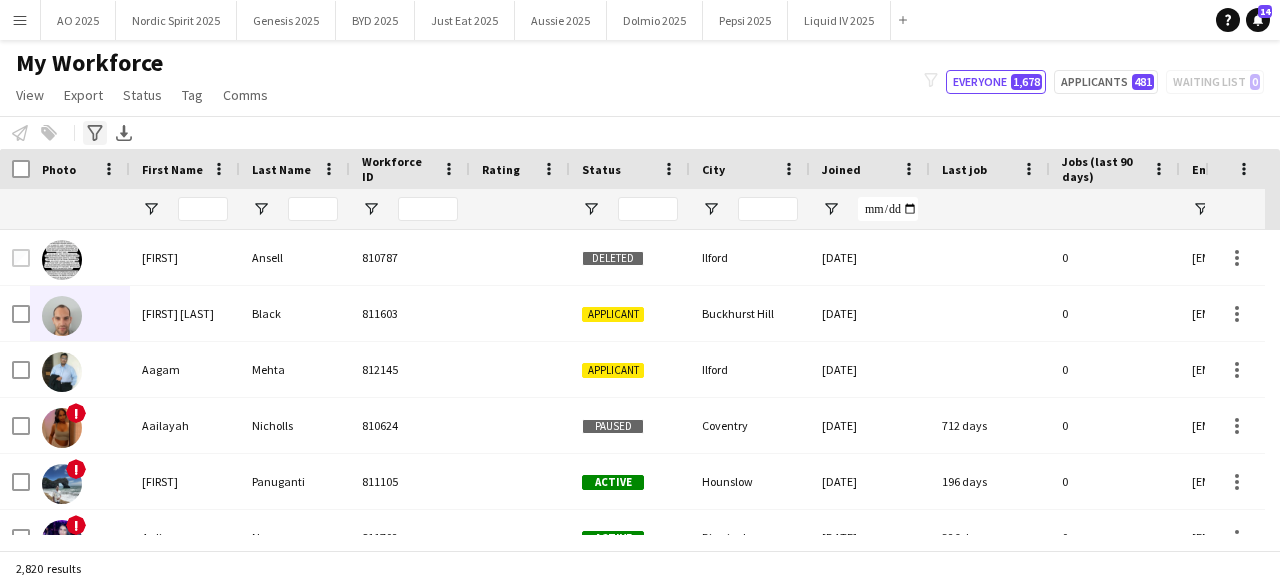 click 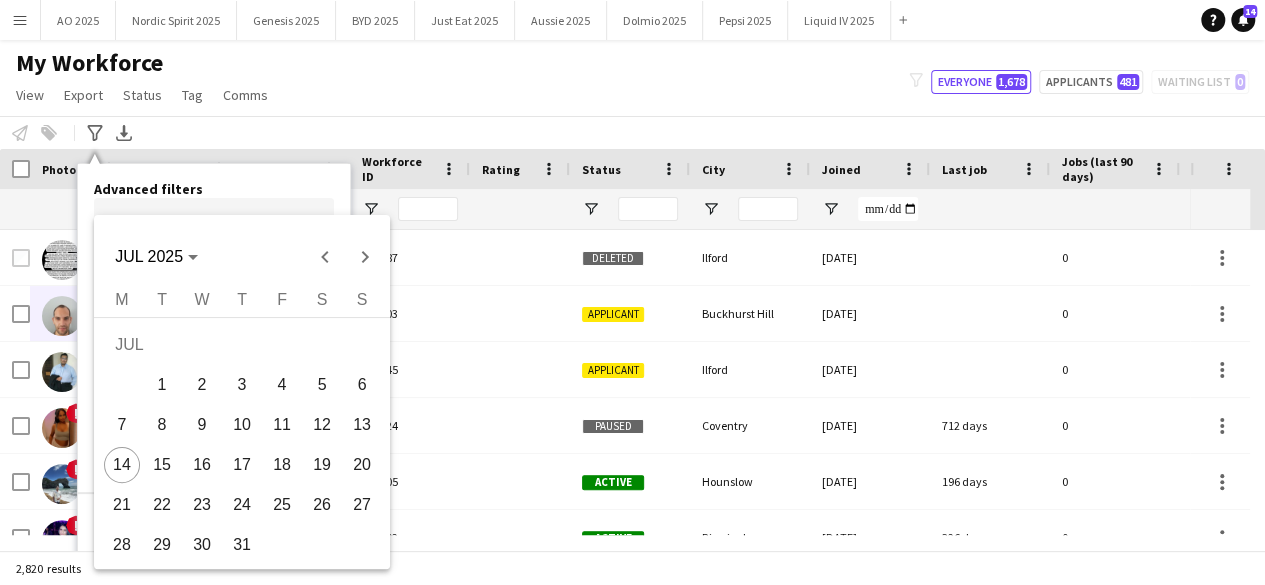 click on "Menu
Boards
Boards   Boards   All jobs   Status
Workforce
Workforce   My Workforce   Recruiting
Comms
Comms
Pay
Pay   Approvals
Platform Settings
Platform Settings   Your settings
Training Academy
Training Academy
Knowledge Base
Knowledge Base
Product Updates
Product Updates   Log Out   Privacy   AO 2025
Close
Nordic Spirit 2025
Close
Genesis 2025
Close
BYD 2025
Close
Just Eat 2025
Close
Aussie 2025
Close
Dolmio 2025
Close
Pepsi 2025
Close
Liquid IV 2025
Close
Add
Help" at bounding box center [632, 292] 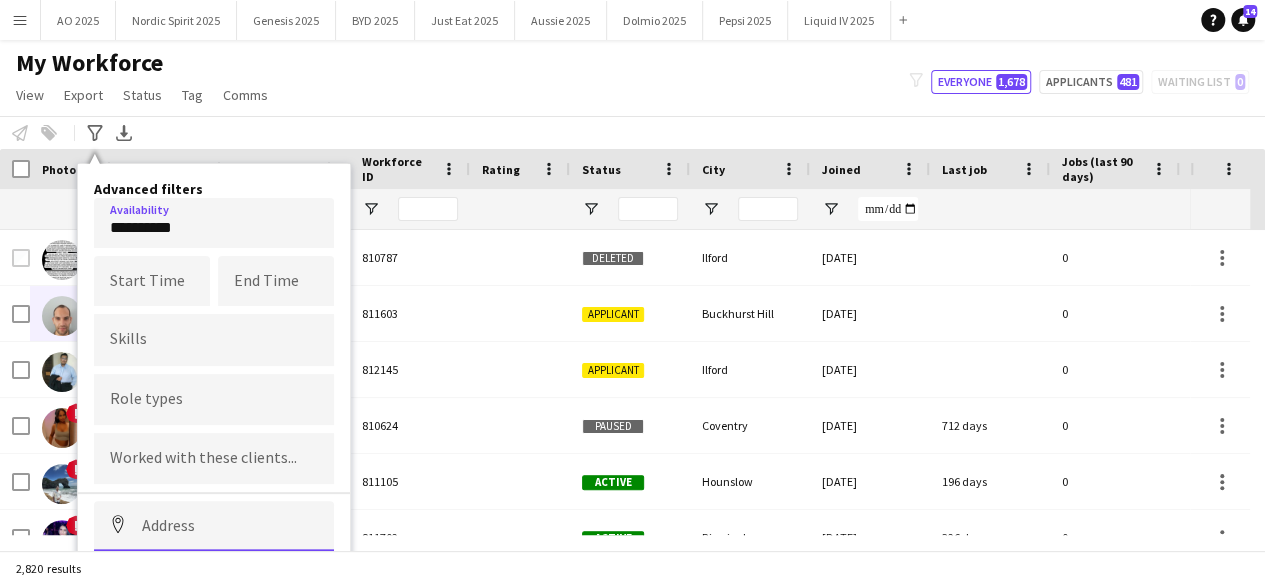 click at bounding box center (214, 526) 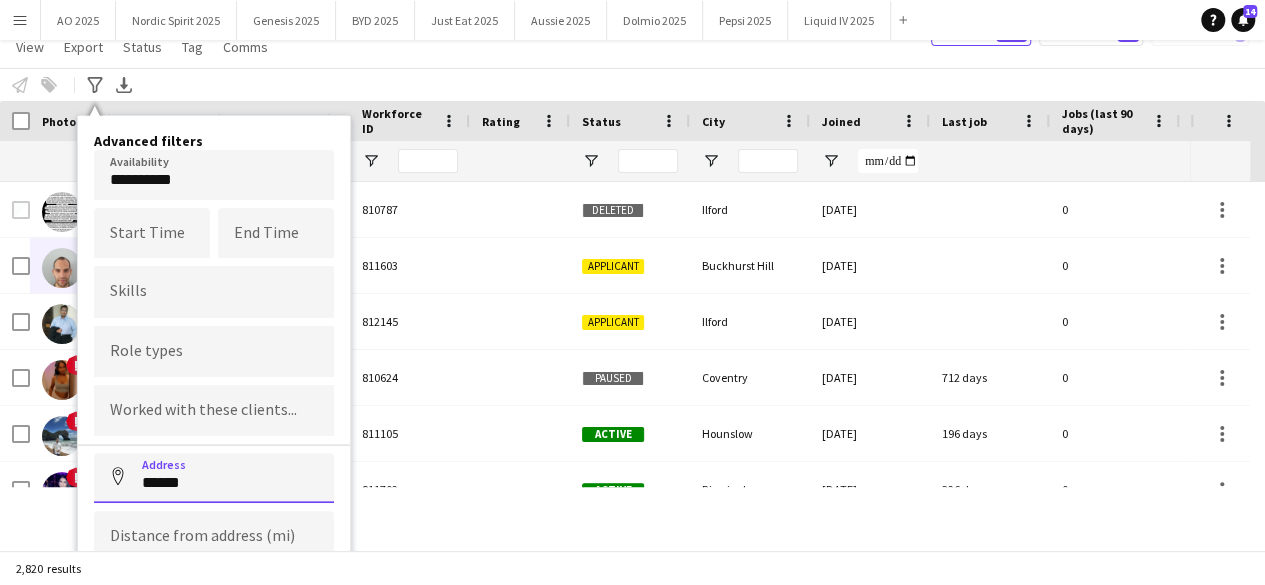 scroll, scrollTop: 126, scrollLeft: 0, axis: vertical 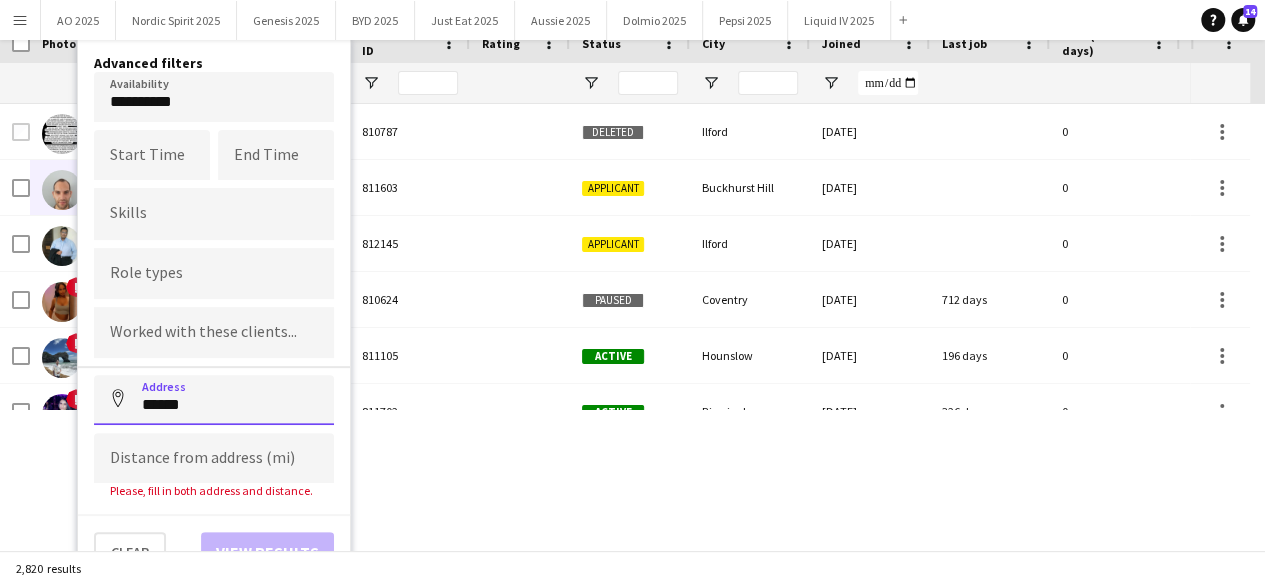 click on "******" at bounding box center (214, 400) 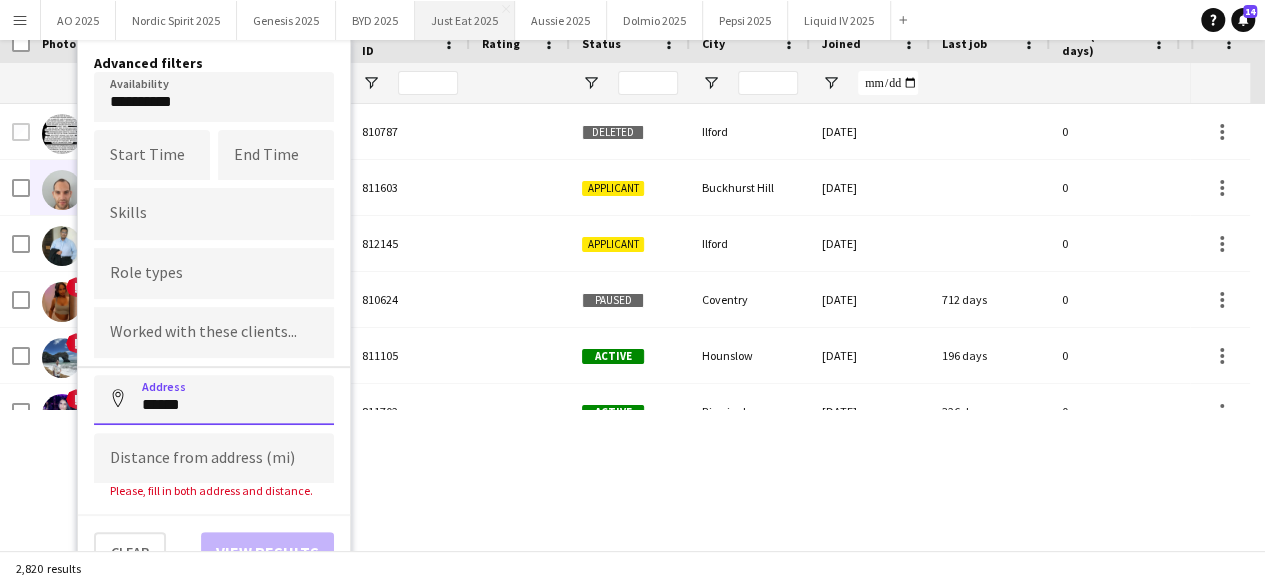 type on "******" 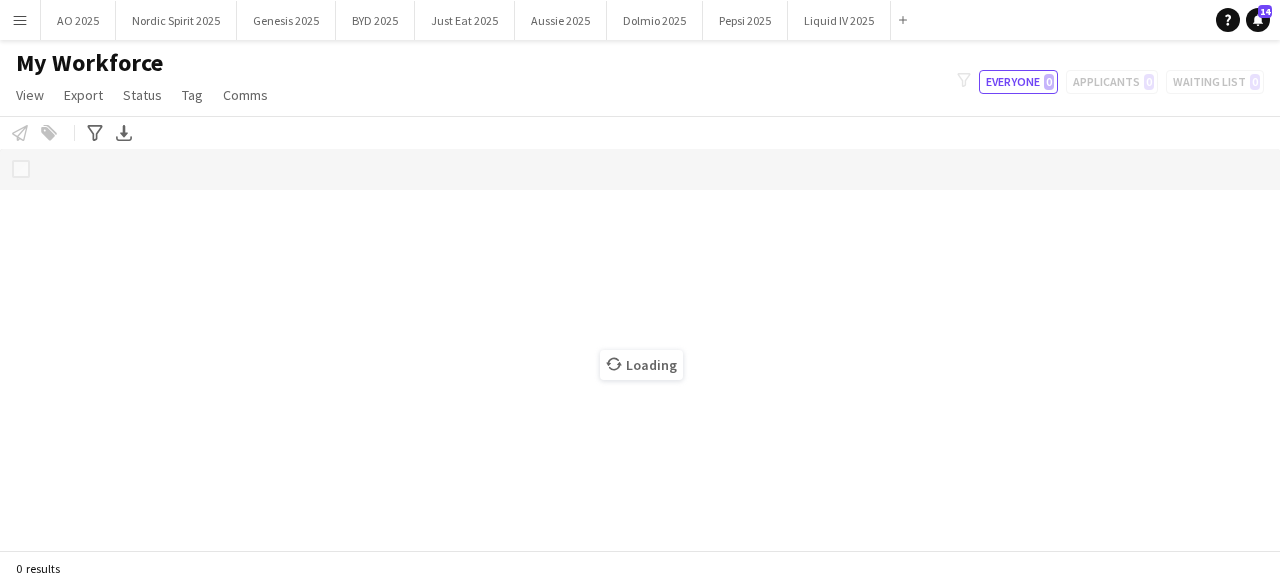 scroll, scrollTop: 0, scrollLeft: 0, axis: both 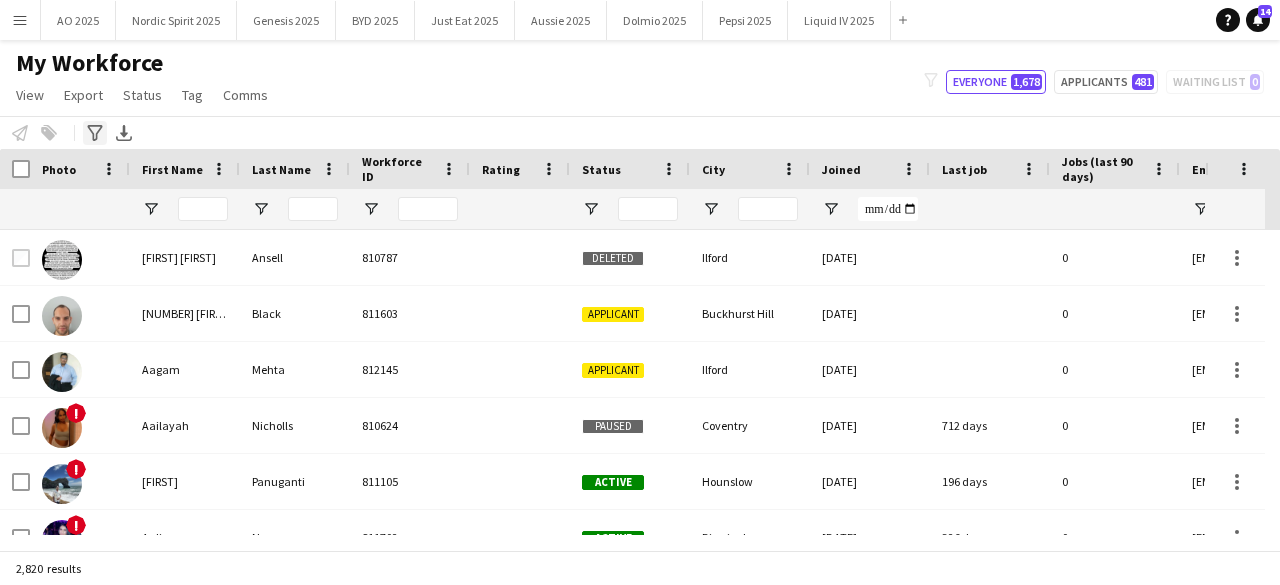 click on "Advanced filters" 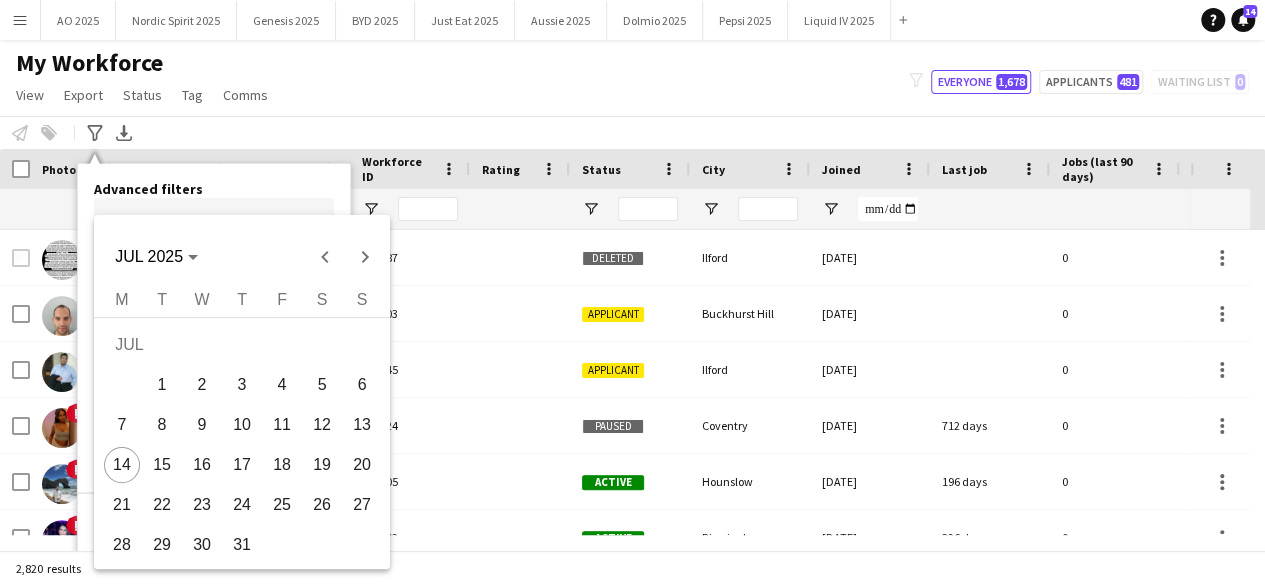 click on "Menu
Boards
Boards   Boards   All jobs   Status
Workforce
Workforce   My Workforce   Recruiting
Comms
Comms
Pay
Pay   Approvals
Platform Settings
Platform Settings   Your settings
Training Academy
Training Academy
Knowledge Base
Knowledge Base
Product Updates
Product Updates   Log Out   Privacy   AO 2025
Close
Nordic Spirit 2025
Close
Genesis 2025
Close
BYD 2025
Close
Just Eat 2025
Close
Aussie 2025
Close
Dolmio 2025
Close
Pepsi 2025
Close
Liquid IV 2025
Close
Add
Help" at bounding box center (632, 292) 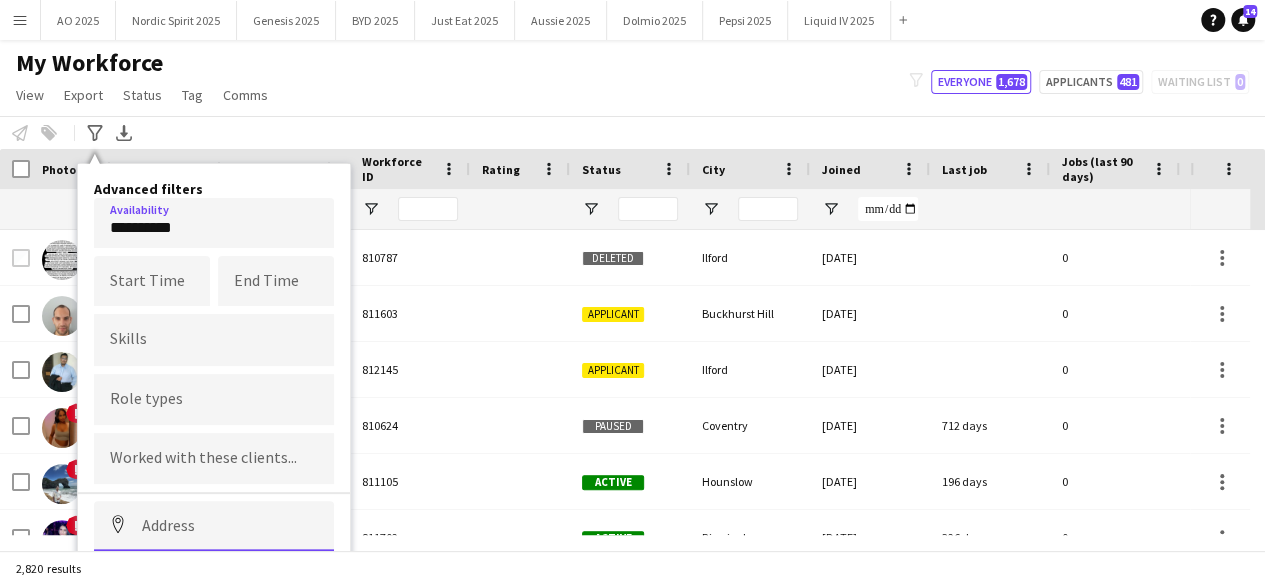 click at bounding box center (214, 526) 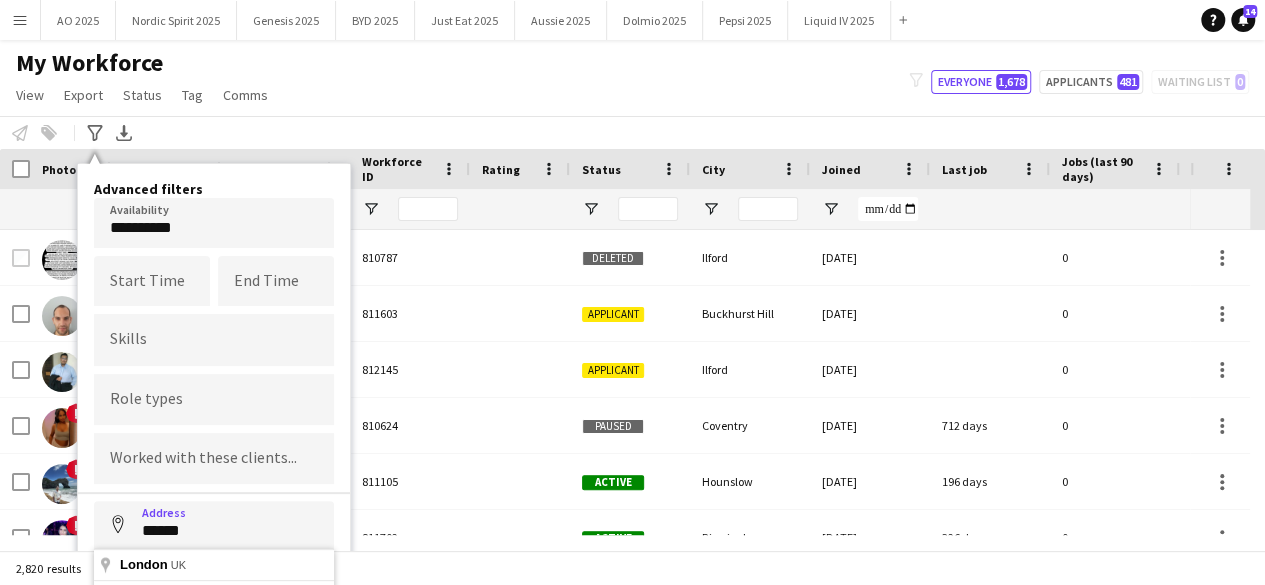type on "**********" 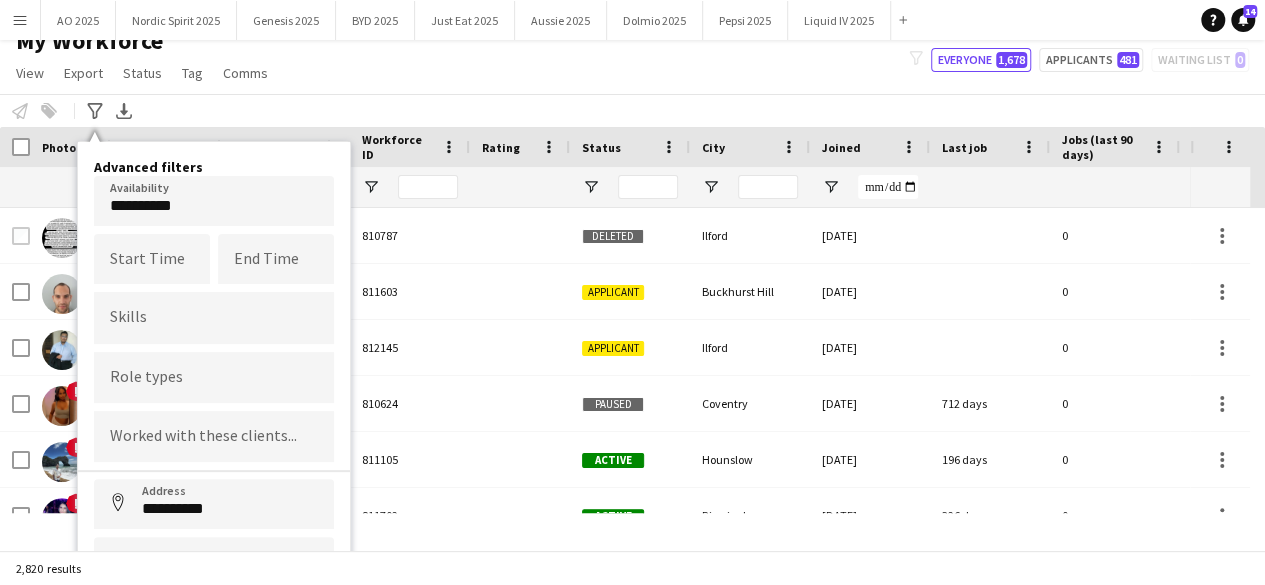 scroll, scrollTop: 126, scrollLeft: 0, axis: vertical 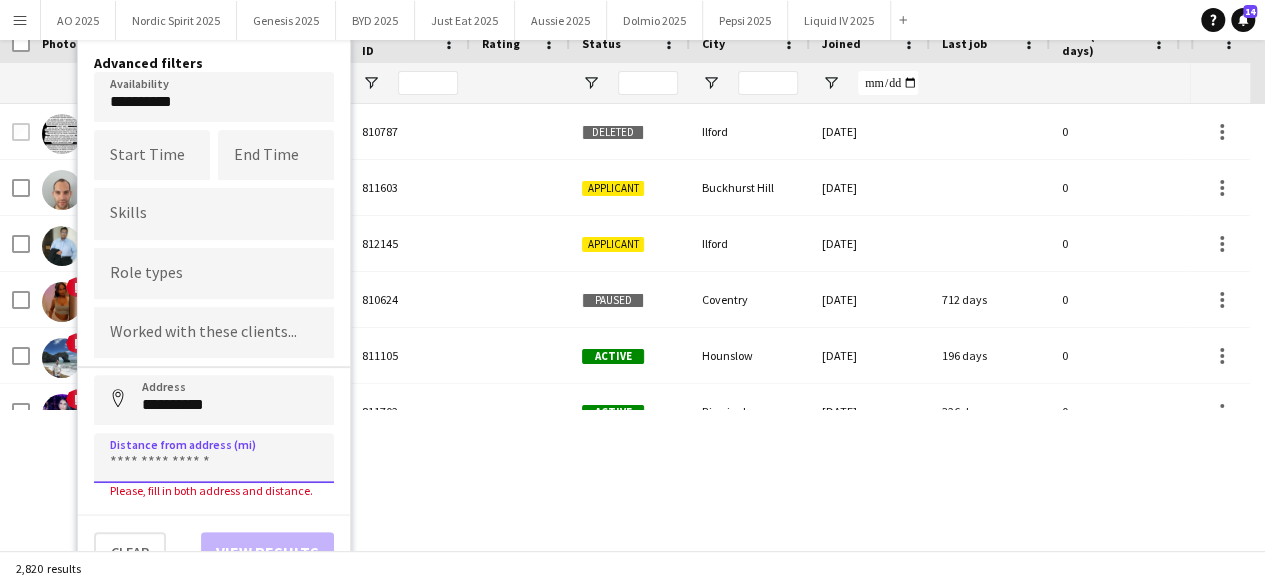 click at bounding box center (214, 458) 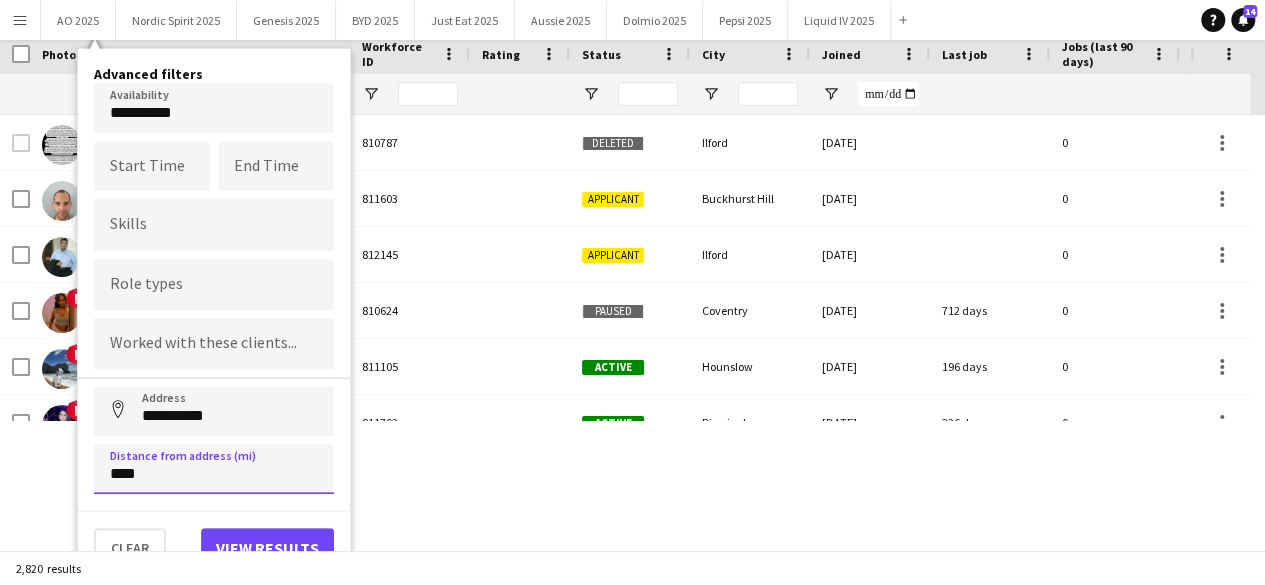 scroll, scrollTop: 111, scrollLeft: 0, axis: vertical 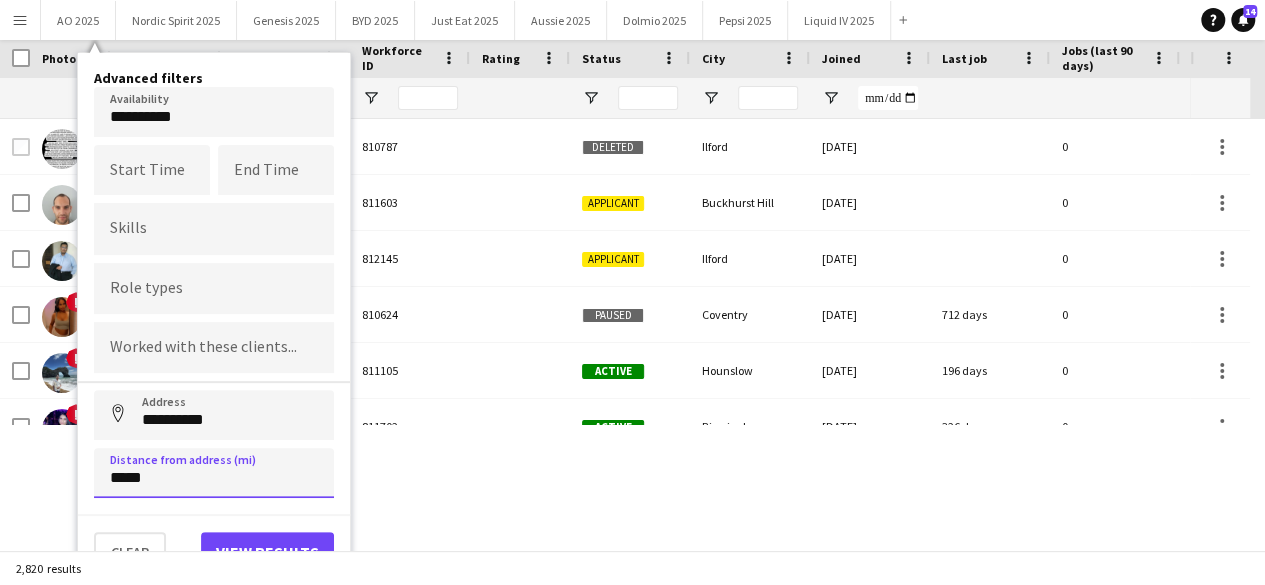 type on "*****" 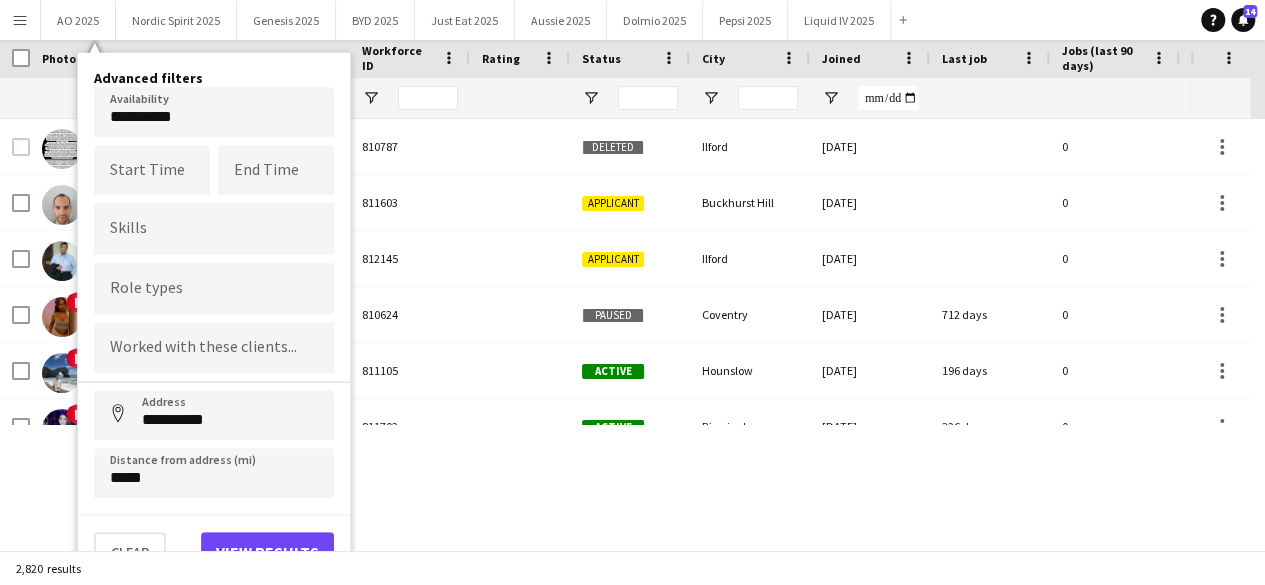 click on "2,820 results" 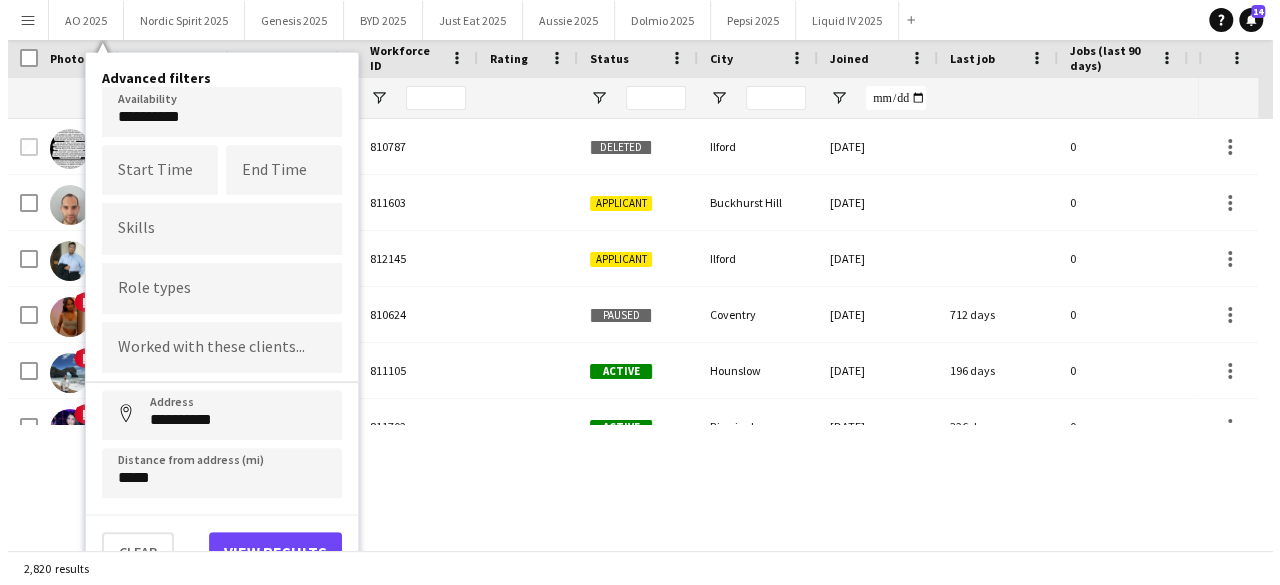 scroll, scrollTop: 0, scrollLeft: 0, axis: both 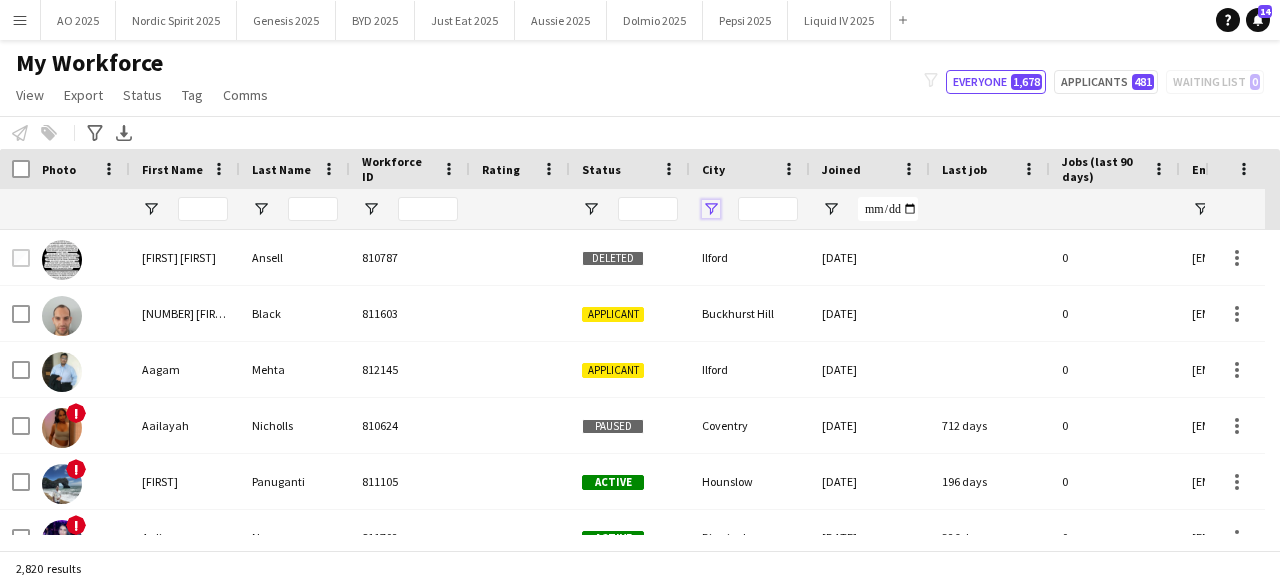 click at bounding box center [711, 209] 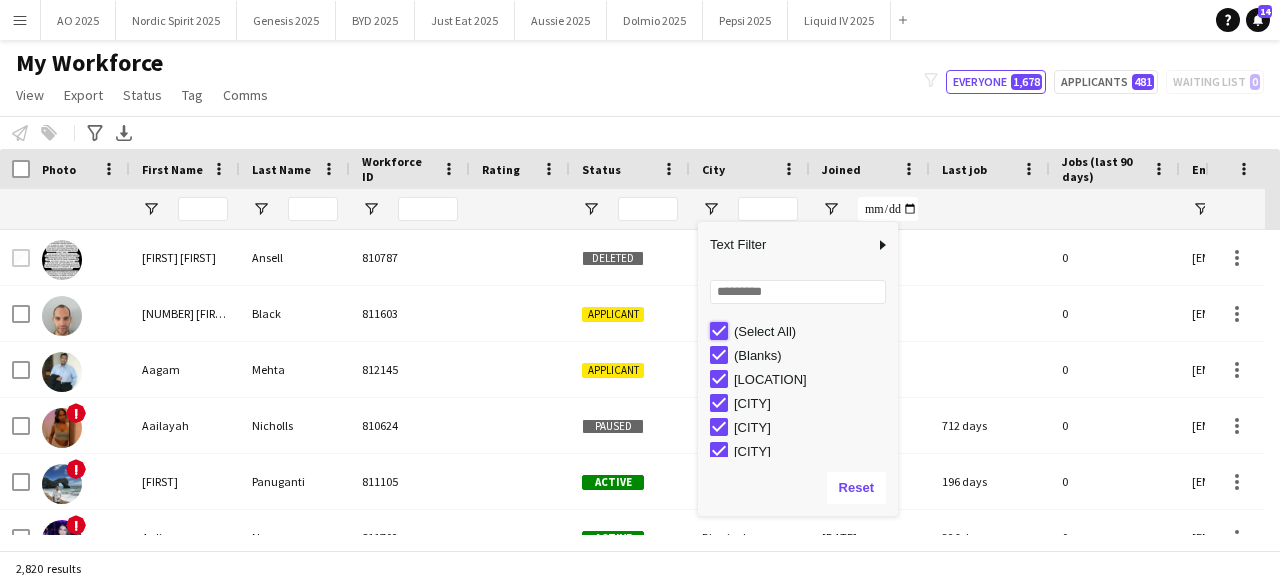 type on "***" 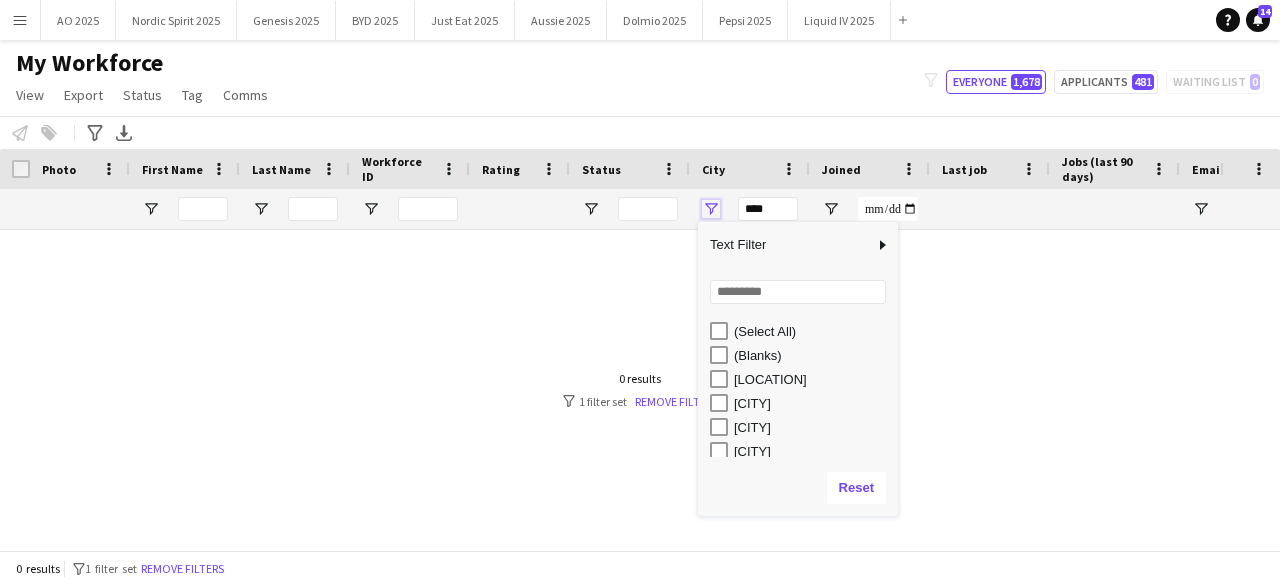 click at bounding box center [711, 209] 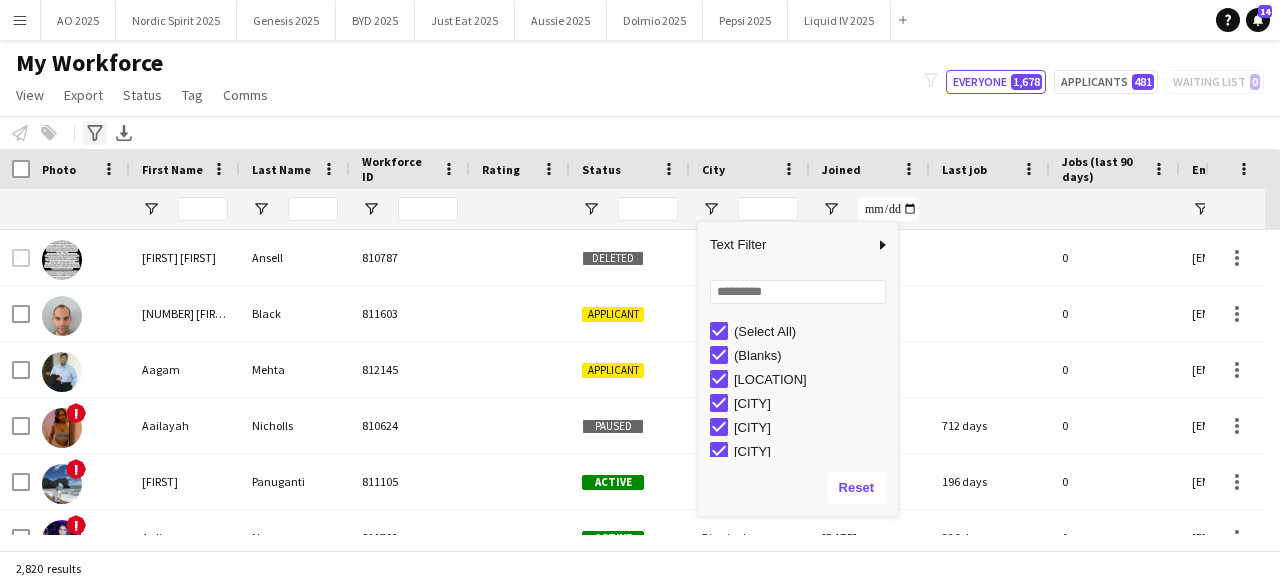 click on "Advanced filters" 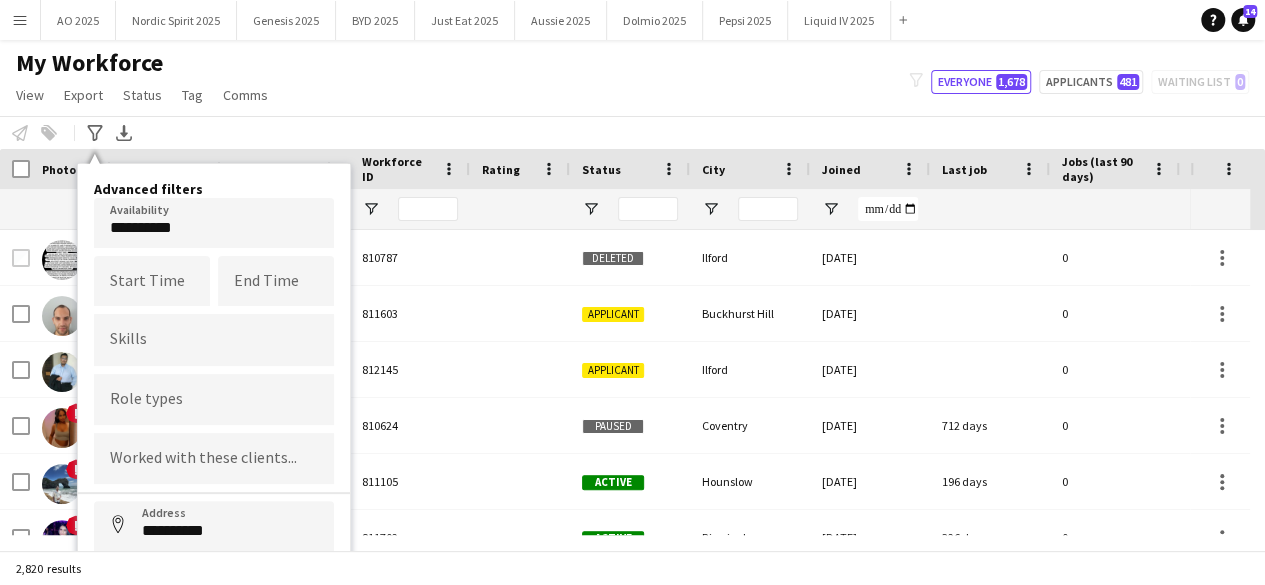 click on "My Workforce   View   Views  Default view Compliance Log New view Update view Delete view Edit name Customise view Customise filters Reset Filters Reset View Reset All  Export  Export as XLSX Export as PDF  Status  Edit  Tag  New tag  Edit tag  Amazon (5) CPM (1152) Genesis (25) MINI Plant (0) Nordic Spirit (1) Ploom (222) Test (0) TRO (9) TRS (20) Under Armour (1)  Add to tag  Amazon (5) CPM (1152) Genesis (25) MINI Plant (0) Nordic Spirit (1) Ploom (222) Test (0) TRO (9) TRS (20) Under Armour (1)  Untag  Amazon (5) CPM (1152) Genesis (25) MINI Plant (0) Nordic Spirit (1) Ploom (222) Test (0) TRO (9) TRS (20) Under Armour (1)  Tag chat  Amazon (5) CPM (1152) Genesis (25) MINI Plant (0) Nordic Spirit (1) Ploom (222) Test (0) TRO (9) TRS (20) Under Armour (1)  Tag share page  Amazon (5) CPM (1152) Genesis (25) MINI Plant (0) Nordic Spirit (1) Ploom (222) Test (0) TRO (9) TRS (20) Under Armour (1)  Comms  Send notification
filter-1
Everyone   1,678   481   0" 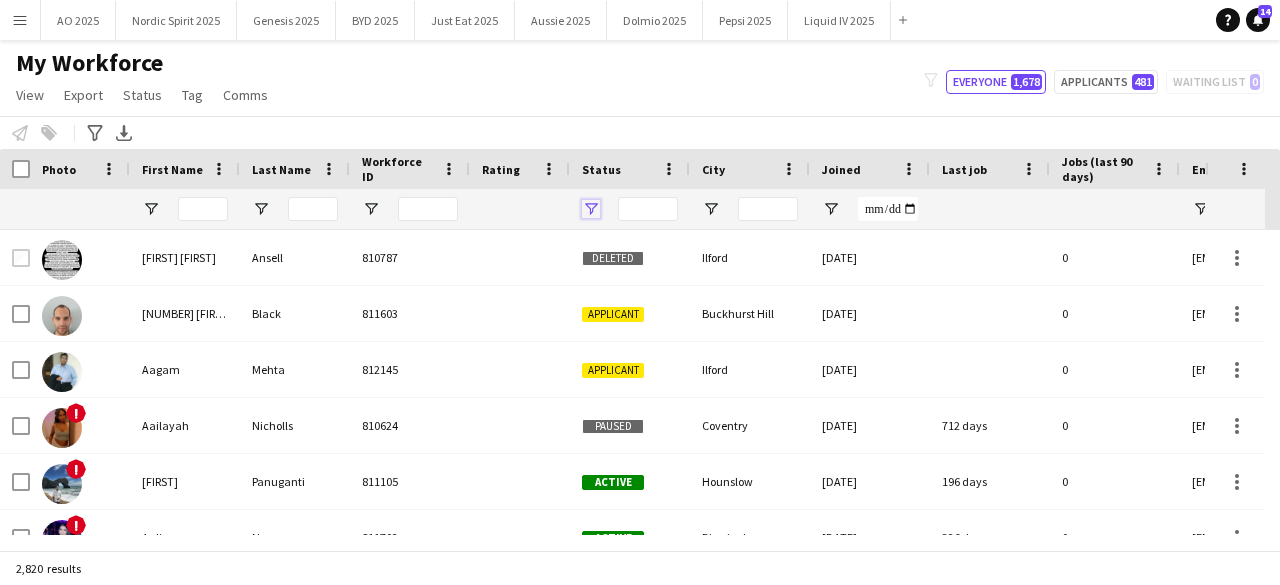 click at bounding box center (591, 209) 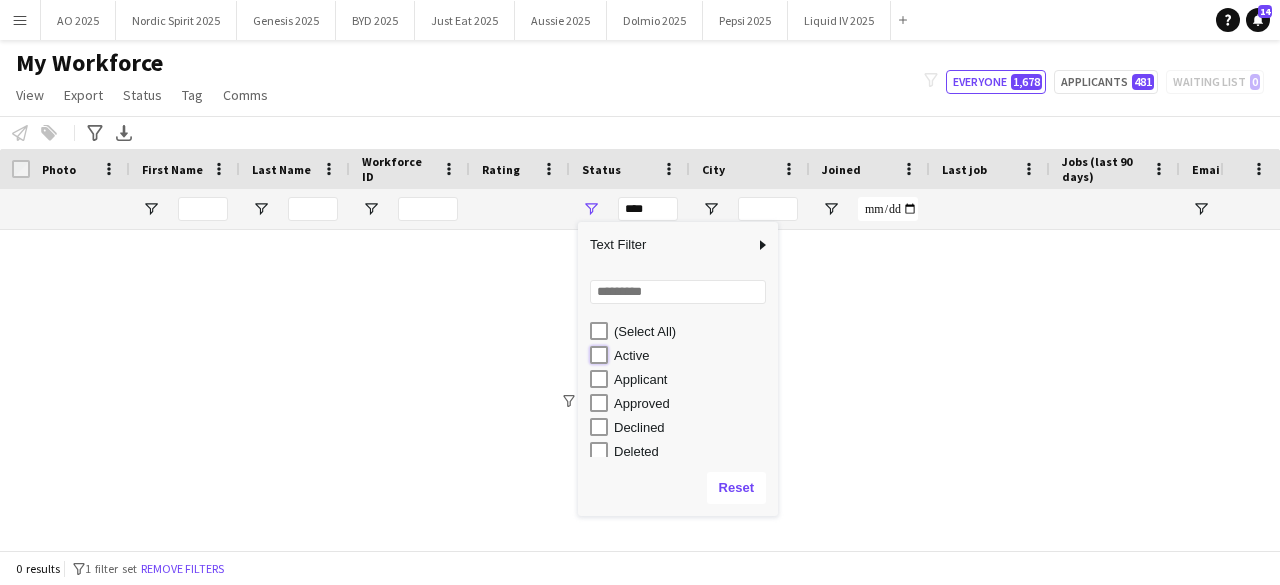 type on "**********" 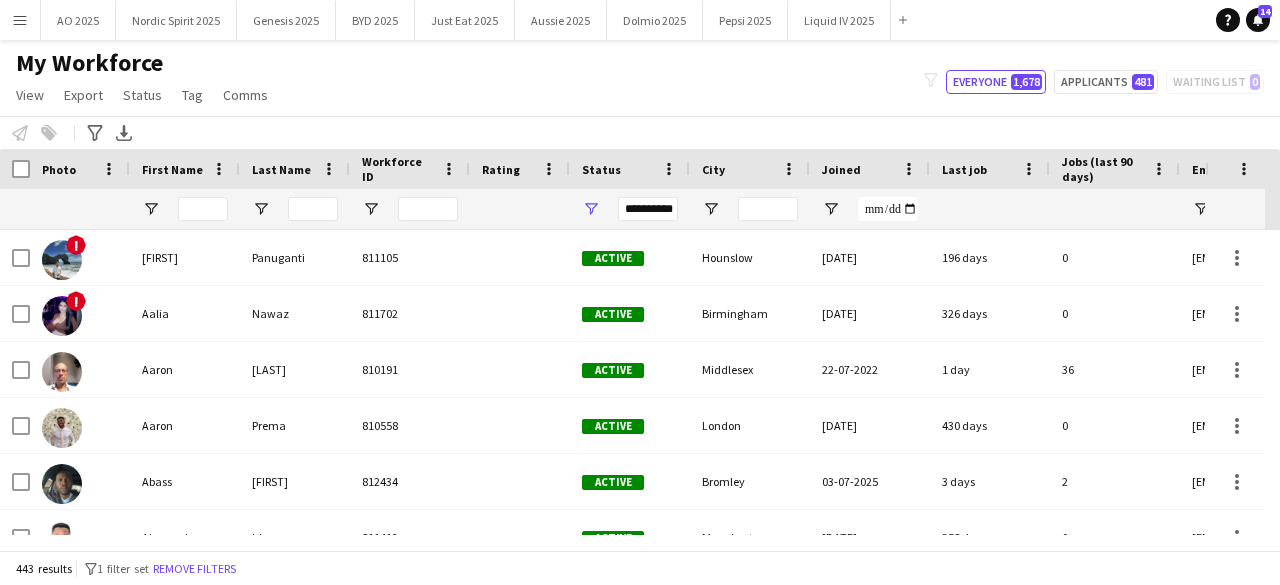 click on "My Workforce   View   Views  Default view Compliance Log New view Update view Delete view Edit name Customise view Customise filters Reset Filters Reset View Reset All  Export  Export as XLSX Export as PDF  Status  Edit  Tag  New tag  Edit tag  Amazon (5) CPM (1152) Genesis (25) MINI Plant (0) Nordic Spirit (1) Ploom (222) Test (0) TRO (9) TRS (20) Under Armour (1)  Add to tag  Amazon (5) CPM (1152) Genesis (25) MINI Plant (0) Nordic Spirit (1) Ploom (222) Test (0) TRO (9) TRS (20) Under Armour (1)  Untag  Amazon (5) CPM (1152) Genesis (25) MINI Plant (0) Nordic Spirit (1) Ploom (222) Test (0) TRO (9) TRS (20) Under Armour (1)  Tag chat  Amazon (5) CPM (1152) Genesis (25) MINI Plant (0) Nordic Spirit (1) Ploom (222) Test (0) TRO (9) TRS (20) Under Armour (1)  Tag share page  Amazon (5) CPM (1152) Genesis (25) MINI Plant (0) Nordic Spirit (1) Ploom (222) Test (0) TRO (9) TRS (20) Under Armour (1)  Comms  Send notification
filter-1
Everyone   1,678   481   0" 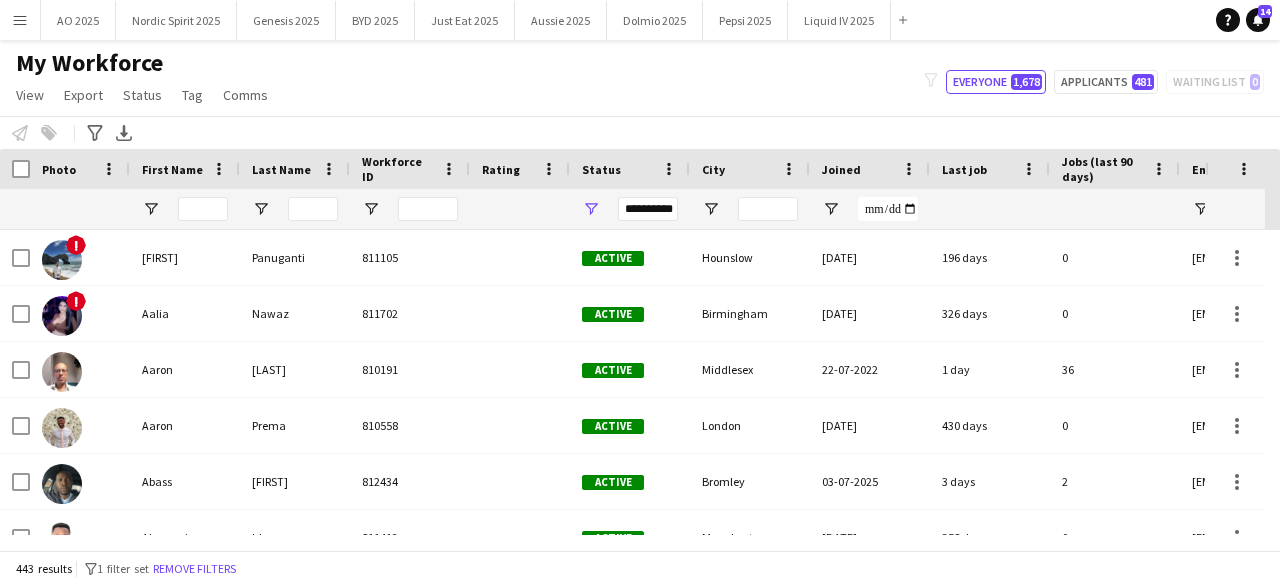scroll, scrollTop: 40, scrollLeft: 0, axis: vertical 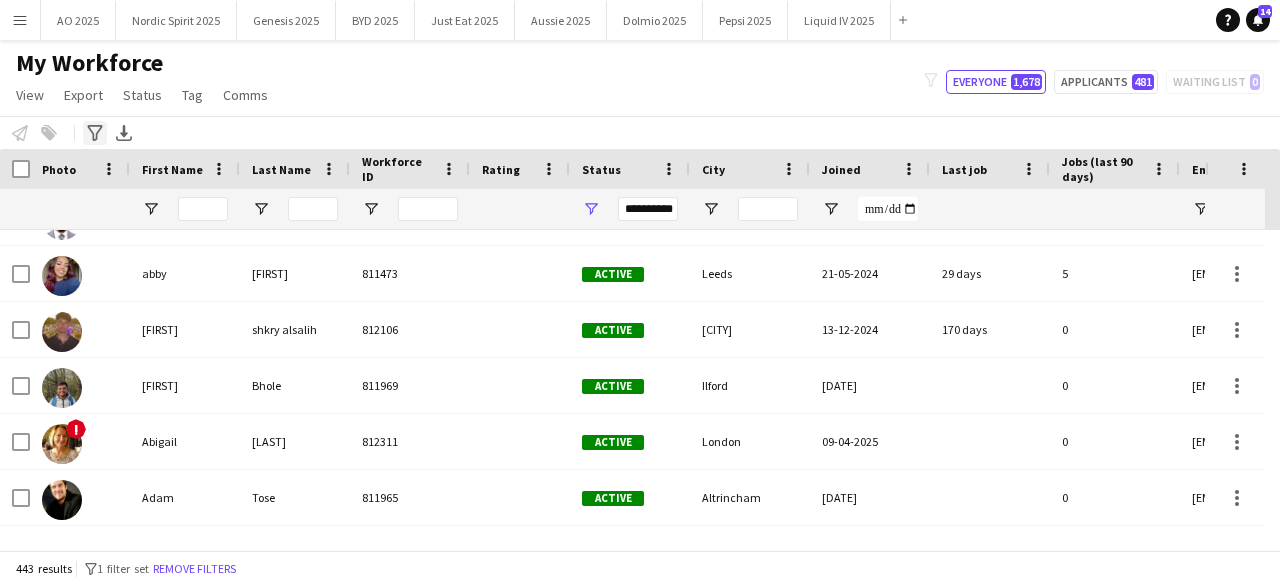 click on "Advanced filters" 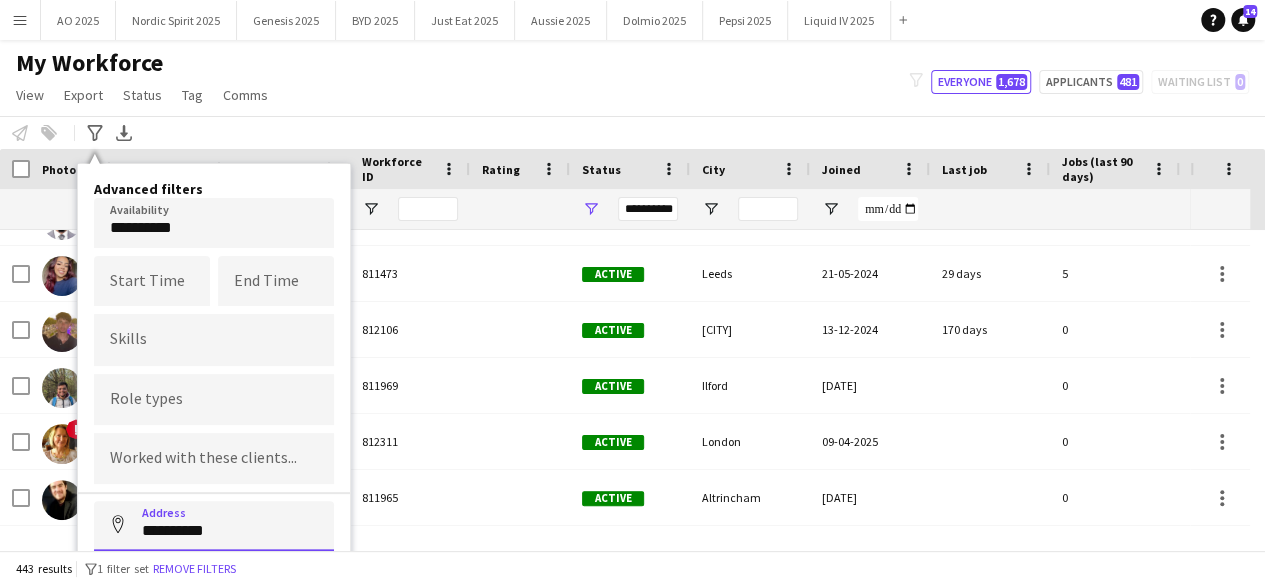drag, startPoint x: 262, startPoint y: 521, endPoint x: 298, endPoint y: 459, distance: 71.693794 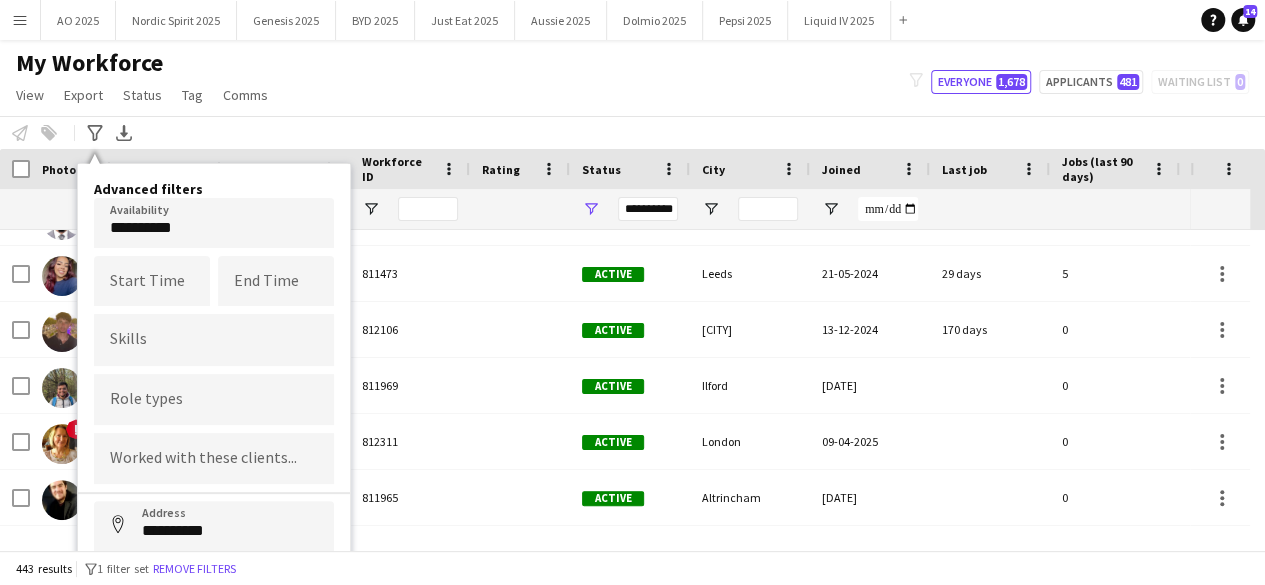 click on "**********" at bounding box center [214, 431] 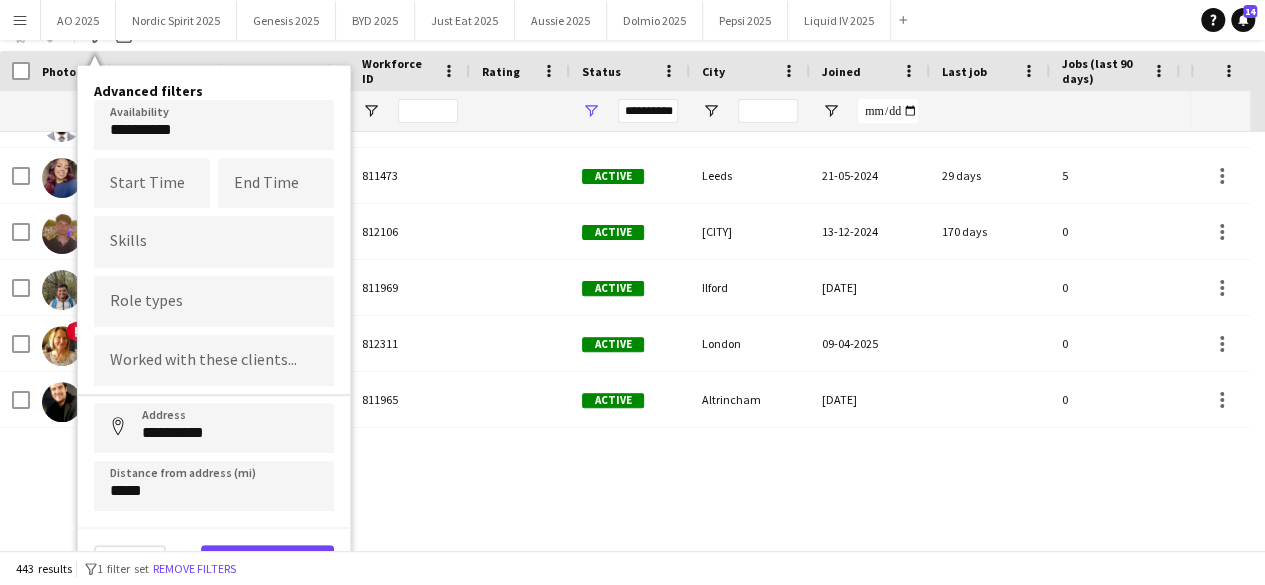 scroll, scrollTop: 110, scrollLeft: 0, axis: vertical 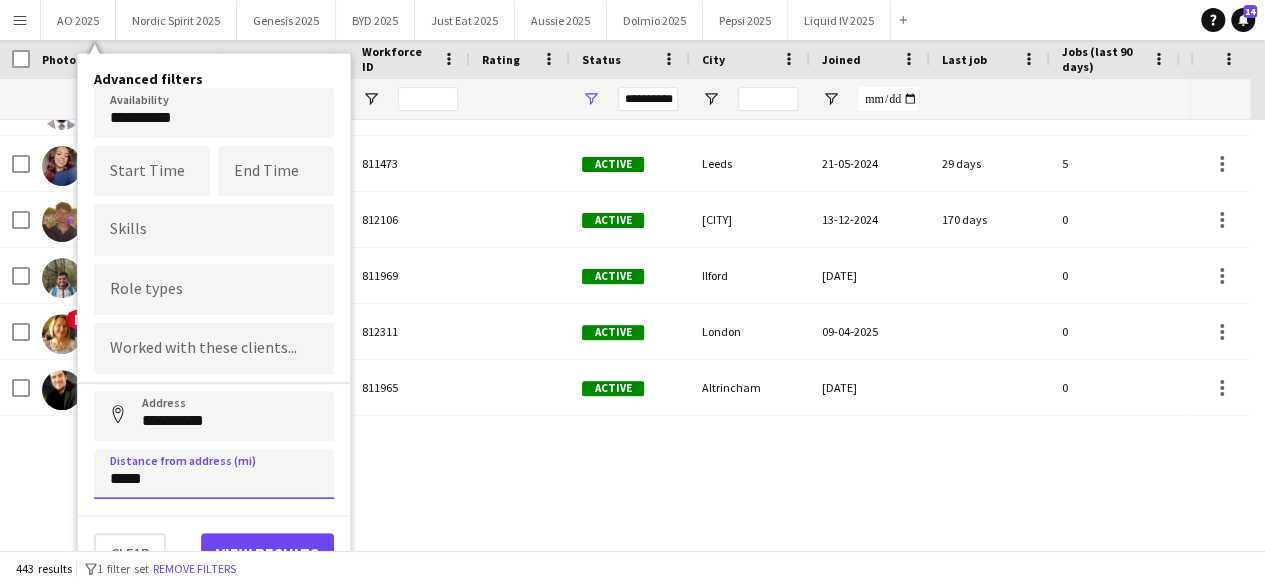 click on "*****" at bounding box center (214, 474) 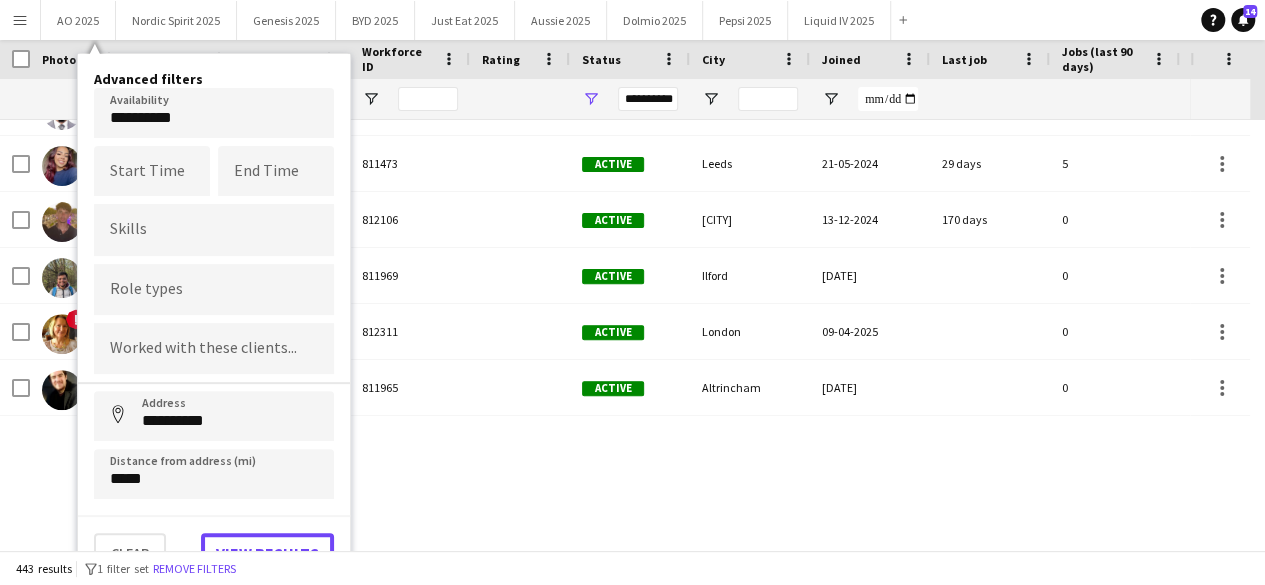 click on "View results" at bounding box center (267, 553) 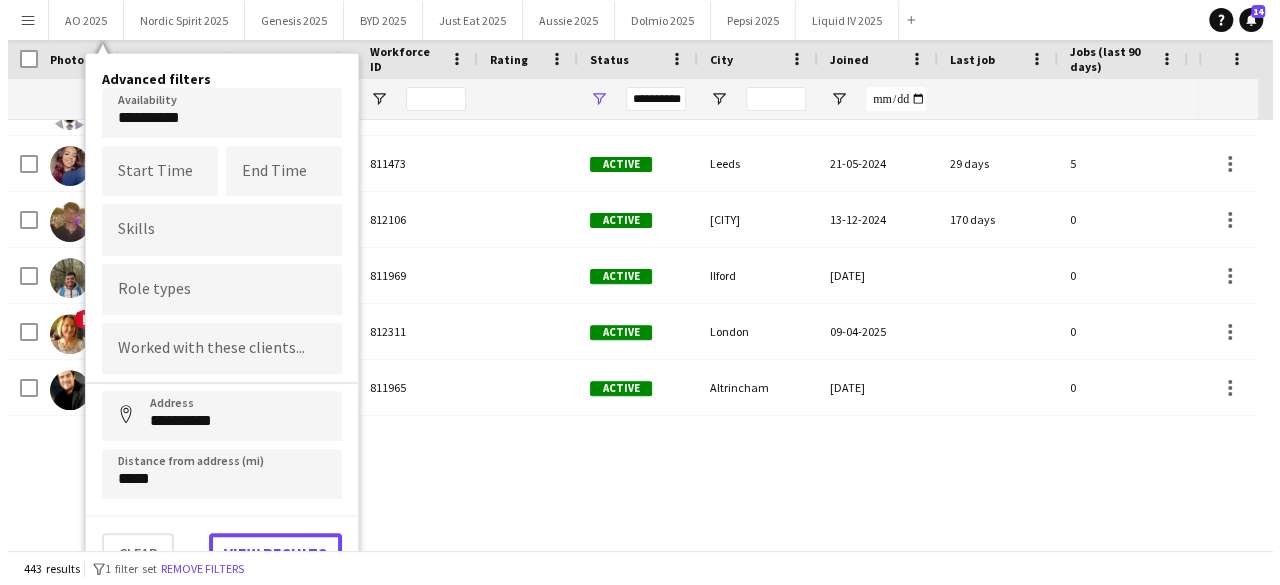 scroll, scrollTop: 0, scrollLeft: 0, axis: both 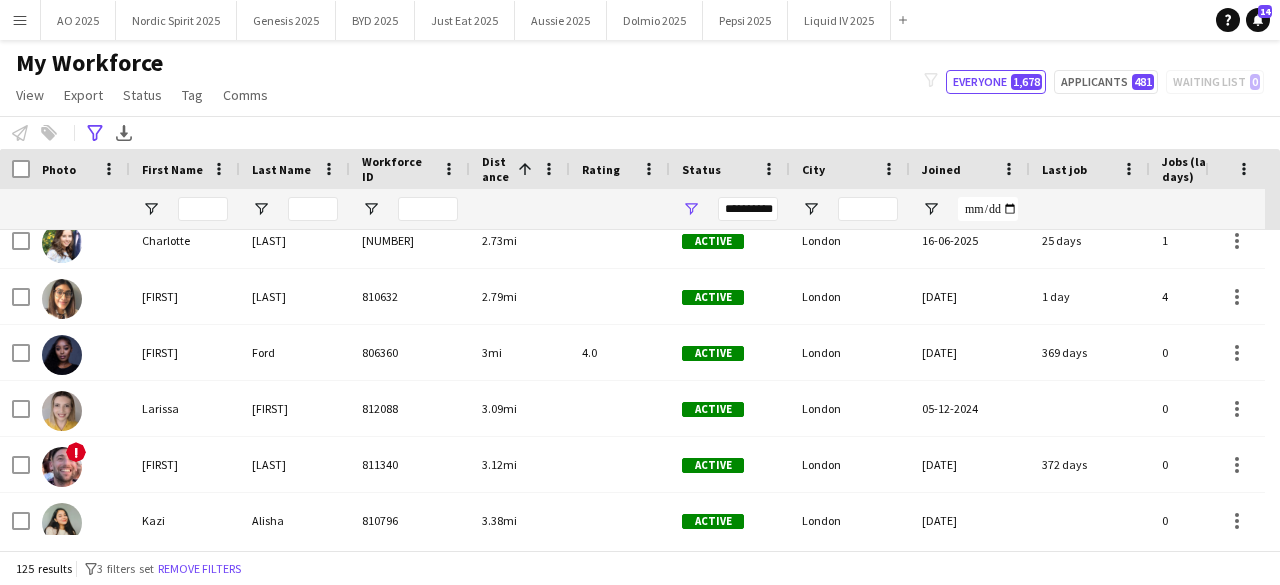 click on "Workforce Details
Photo
First Name" at bounding box center (640, 349) 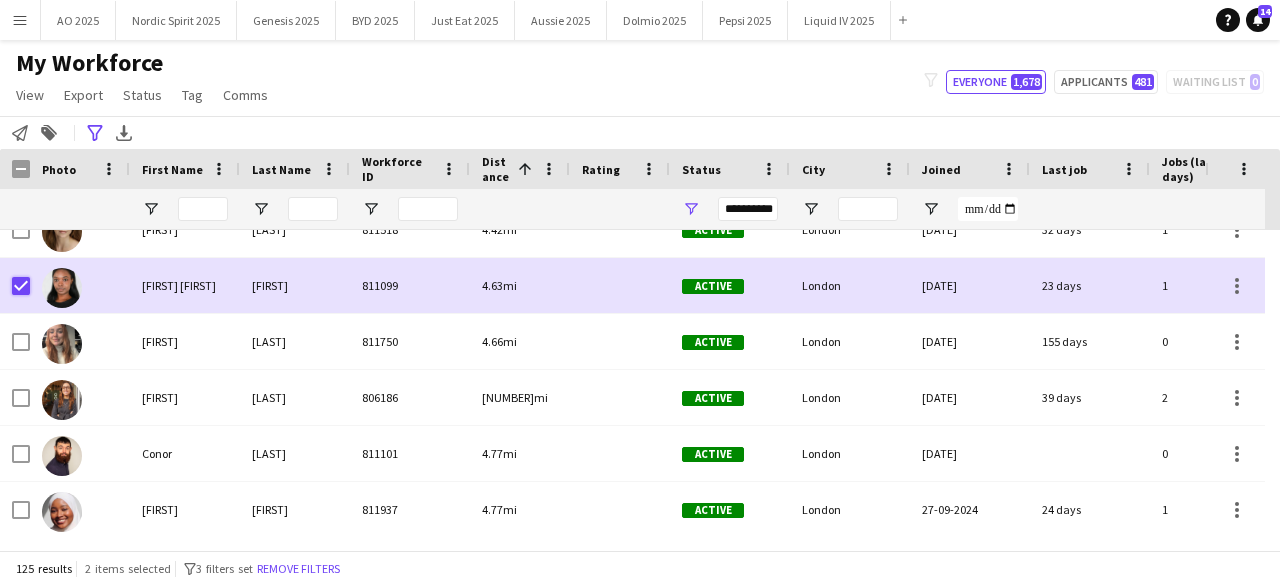 scroll, scrollTop: 1852, scrollLeft: 0, axis: vertical 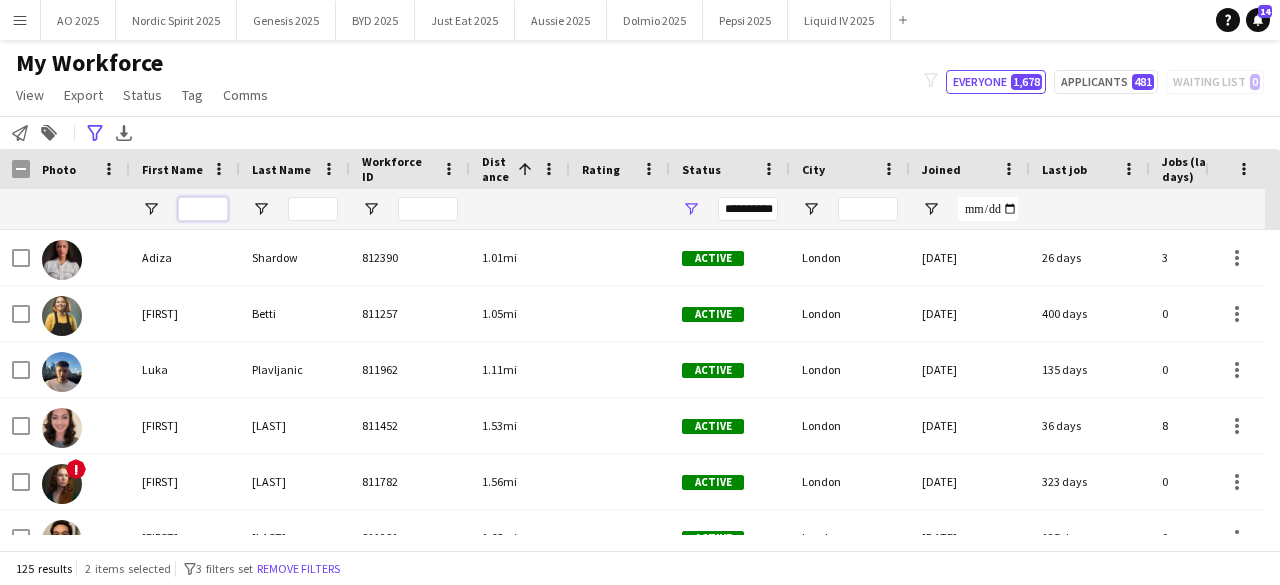 click at bounding box center [203, 209] 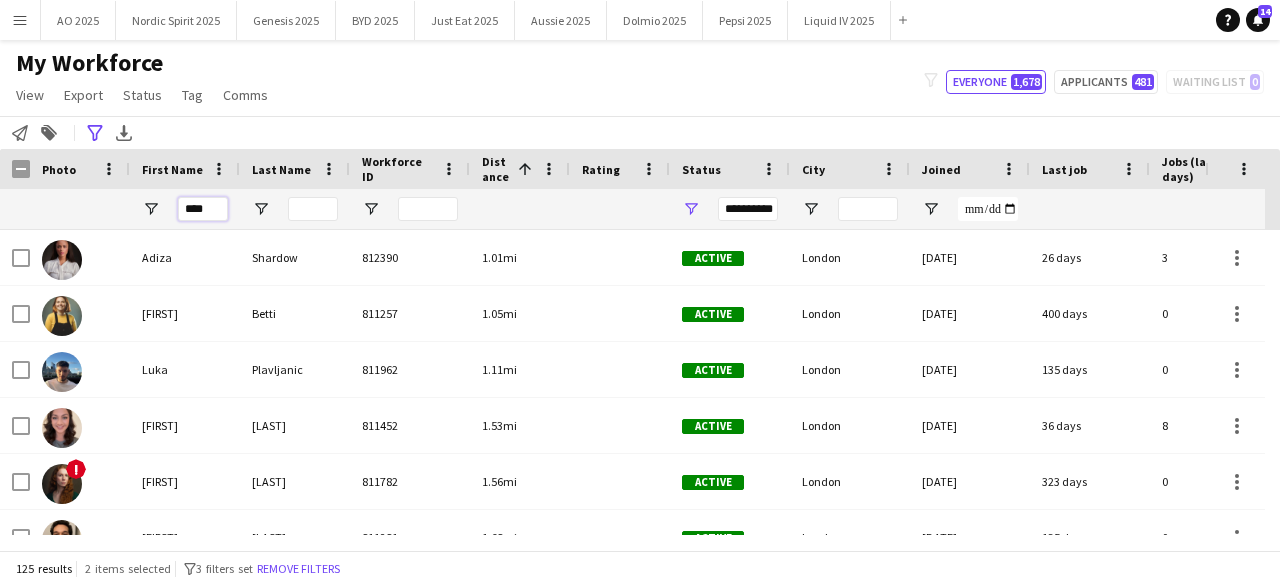 type on "*****" 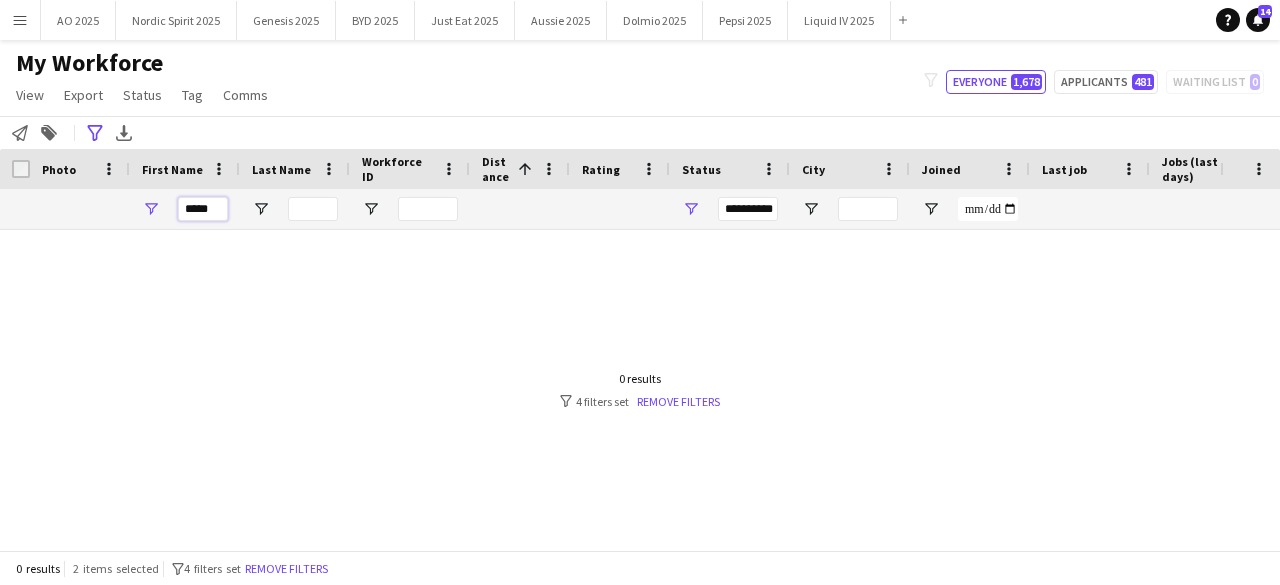 click on "*****" at bounding box center [203, 209] 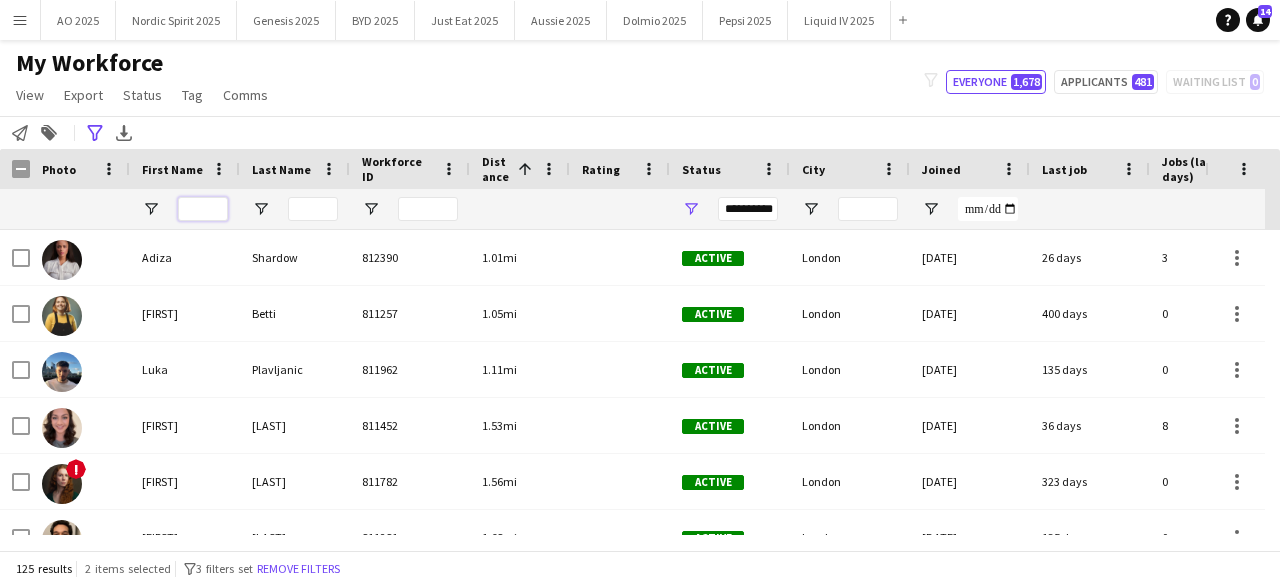 scroll, scrollTop: 40, scrollLeft: 0, axis: vertical 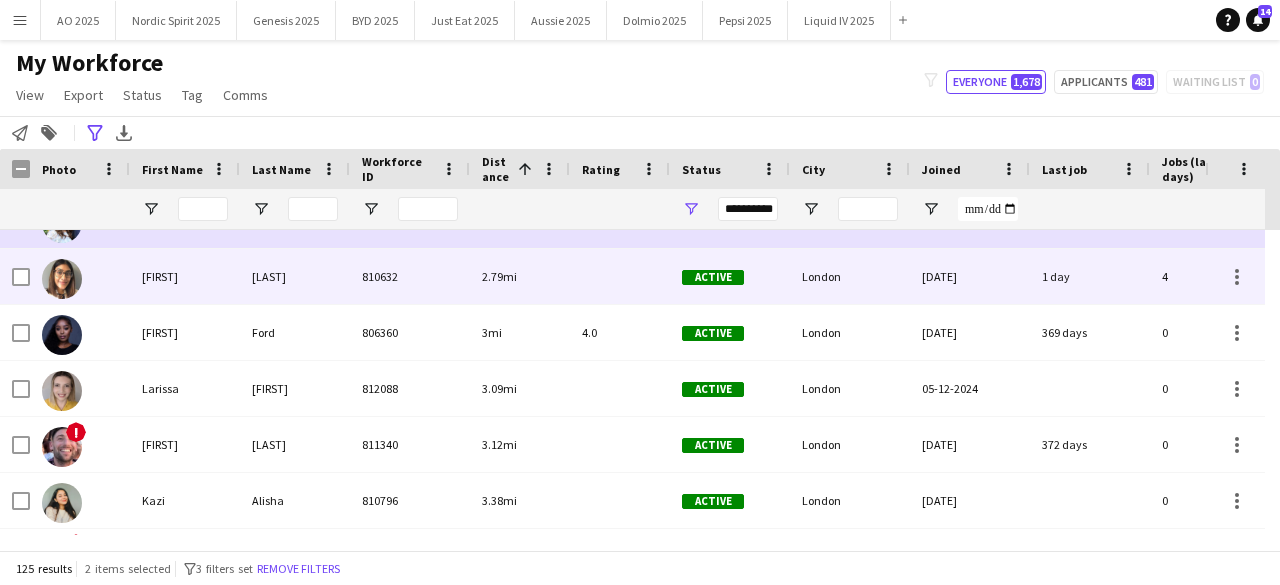 click at bounding box center (62, 279) 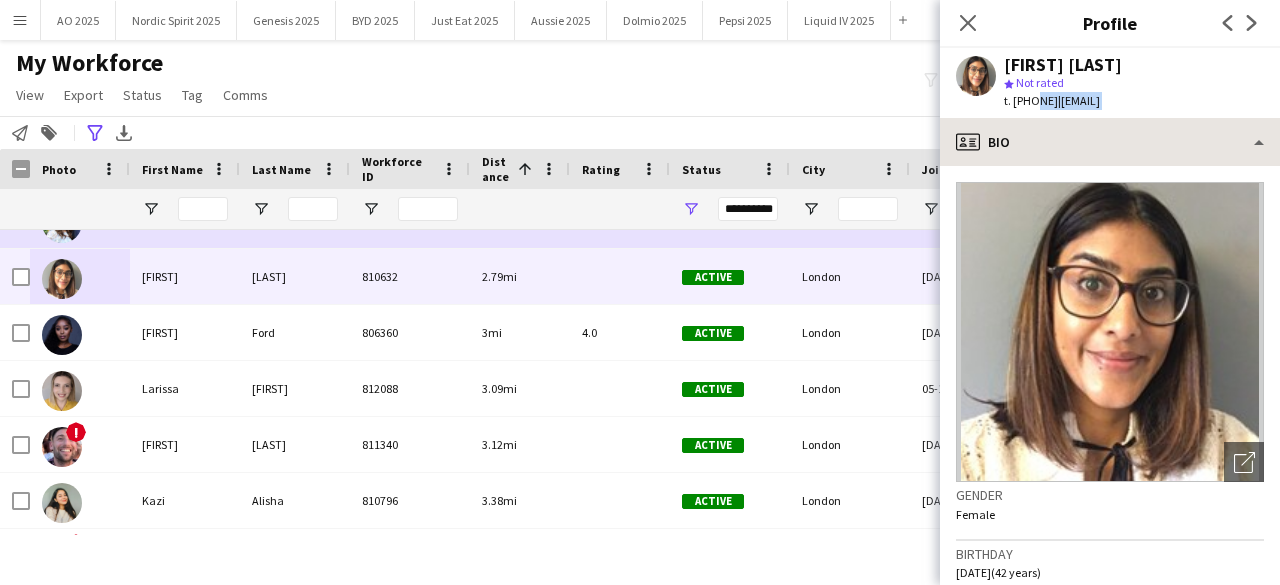 drag, startPoint x: 1030, startPoint y: 101, endPoint x: 1250, endPoint y: 122, distance: 221 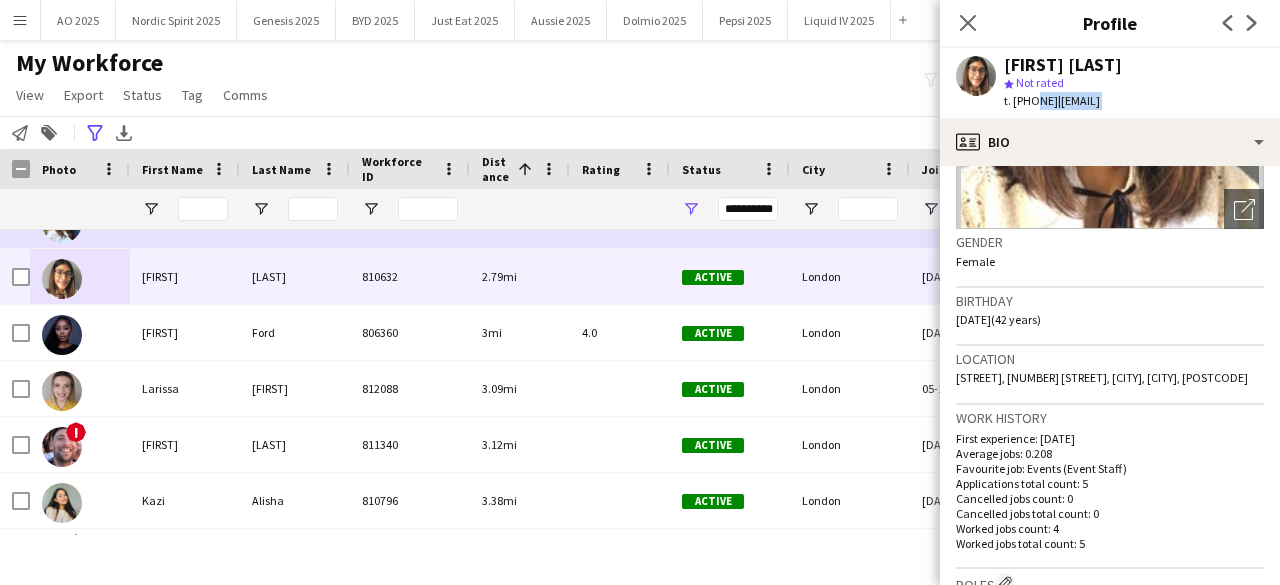 scroll, scrollTop: 256, scrollLeft: 0, axis: vertical 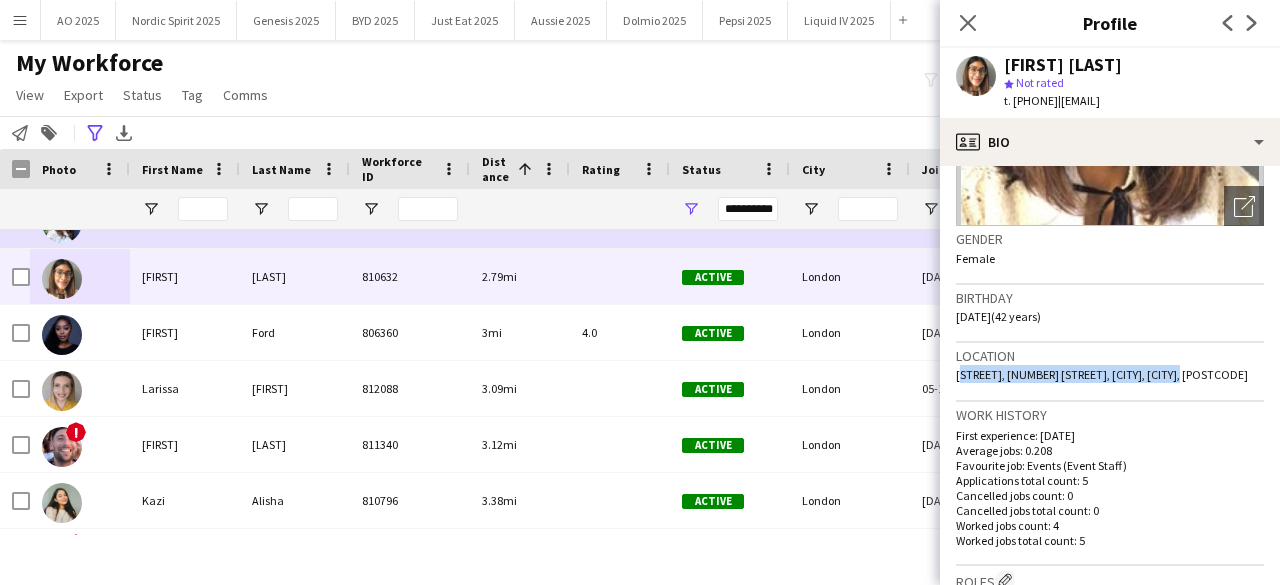 drag, startPoint x: 1186, startPoint y: 372, endPoint x: 954, endPoint y: 380, distance: 232.1379 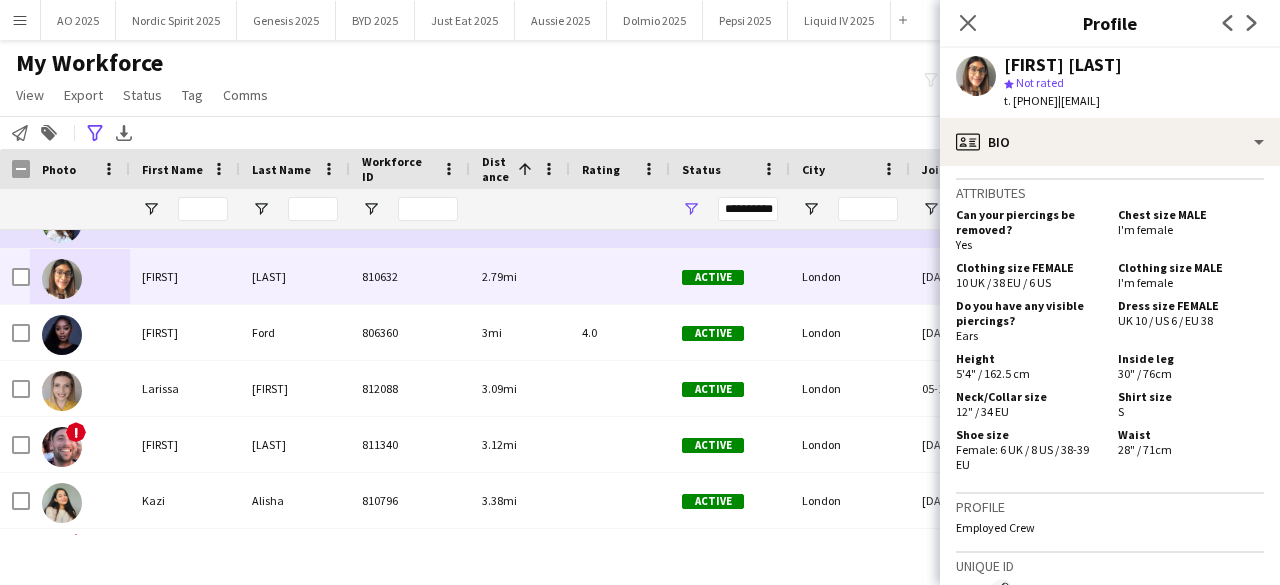 scroll, scrollTop: 856, scrollLeft: 0, axis: vertical 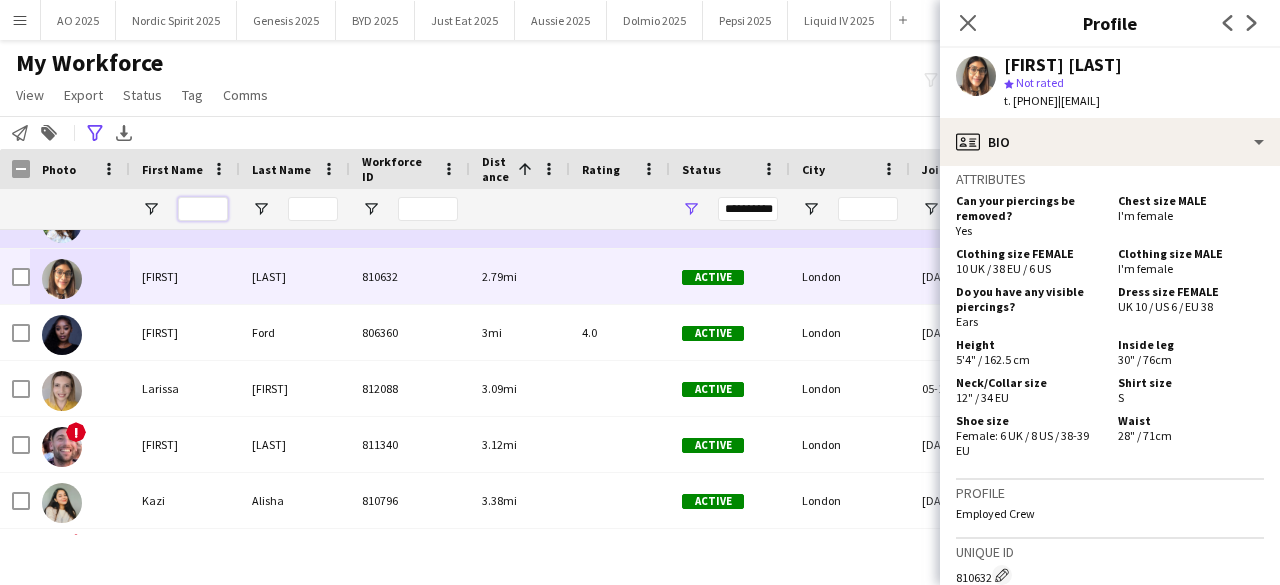 click at bounding box center [203, 209] 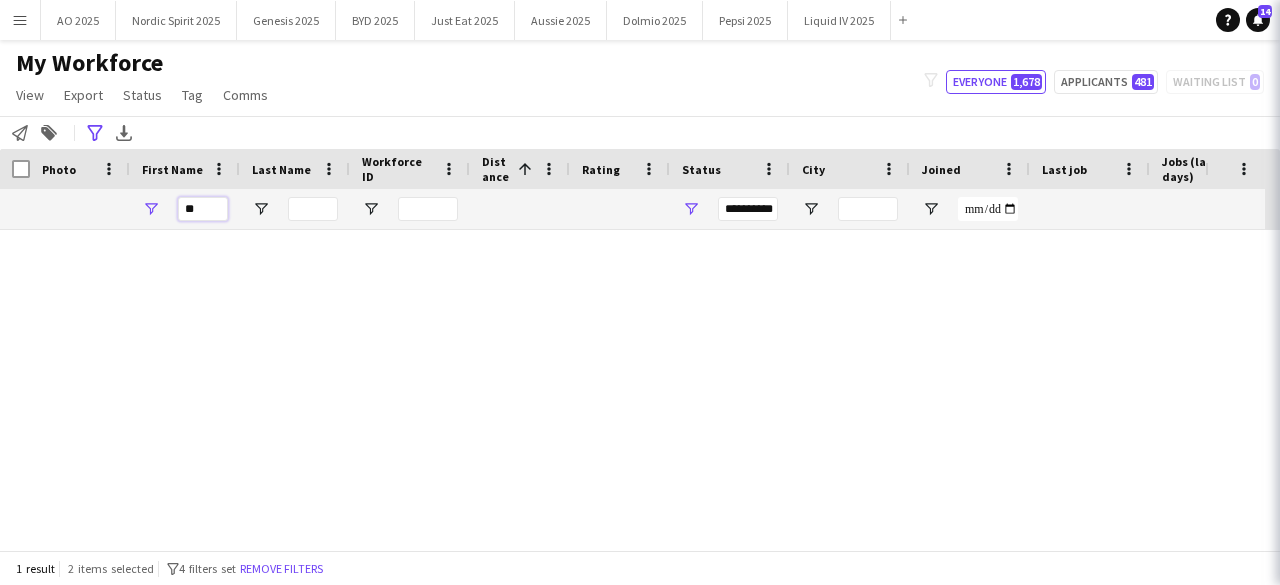 scroll, scrollTop: 0, scrollLeft: 0, axis: both 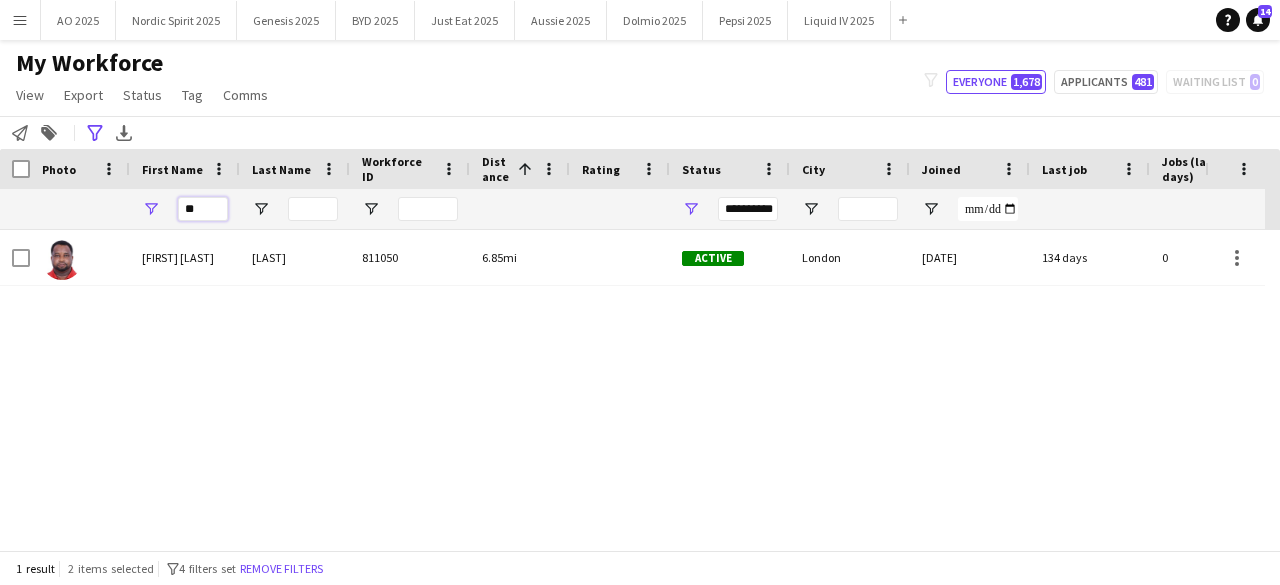 type on "*" 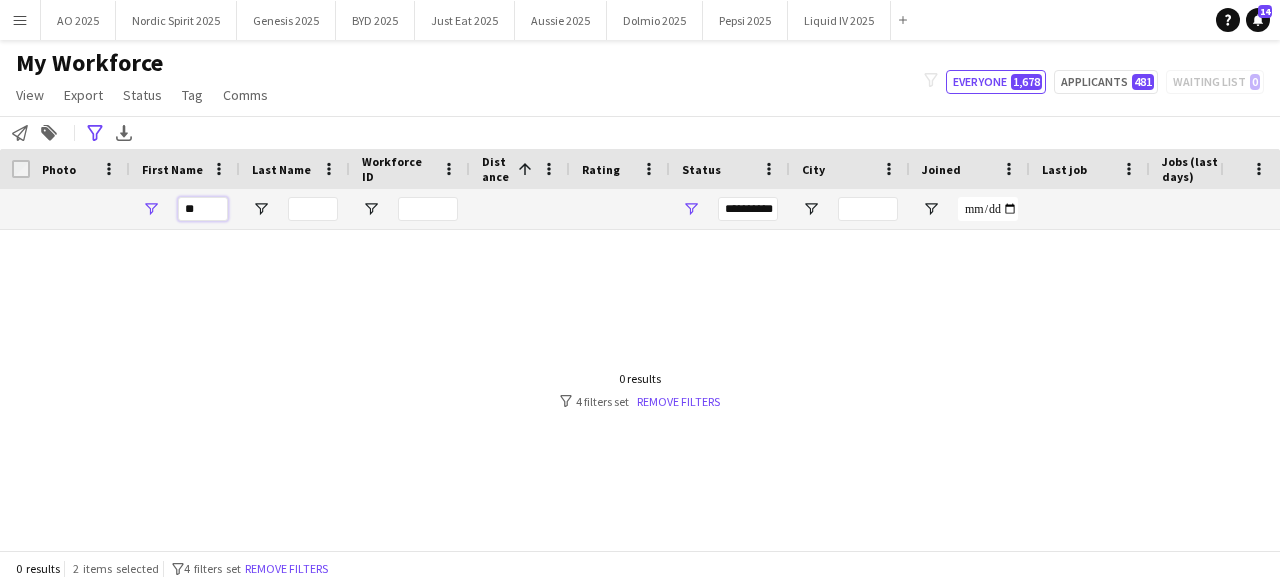 type on "*" 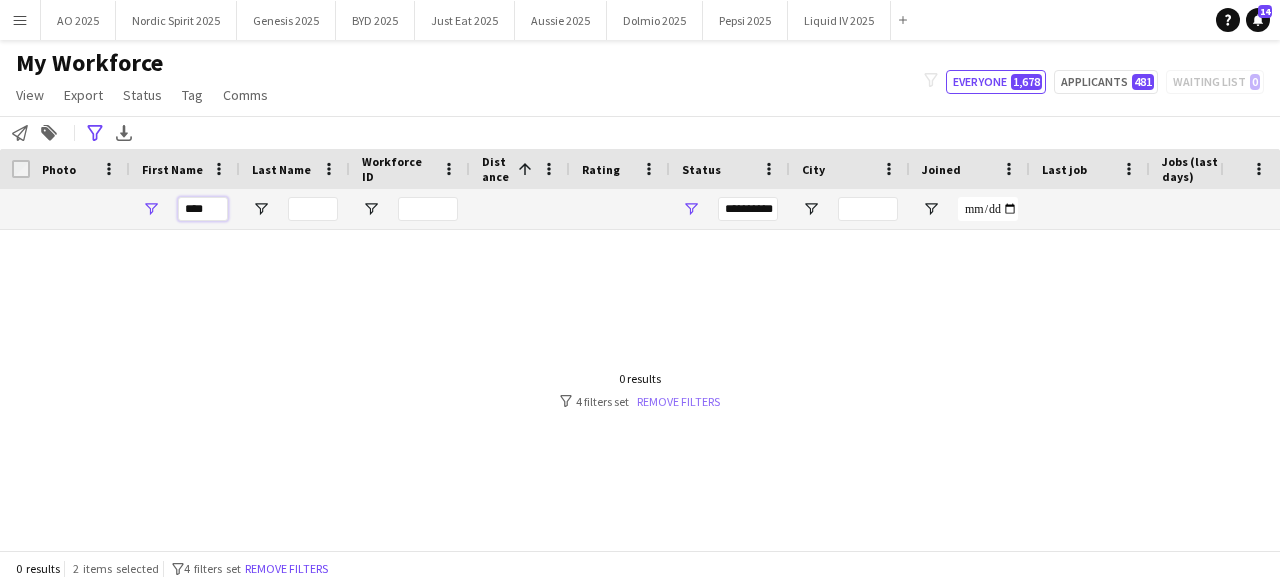 type on "****" 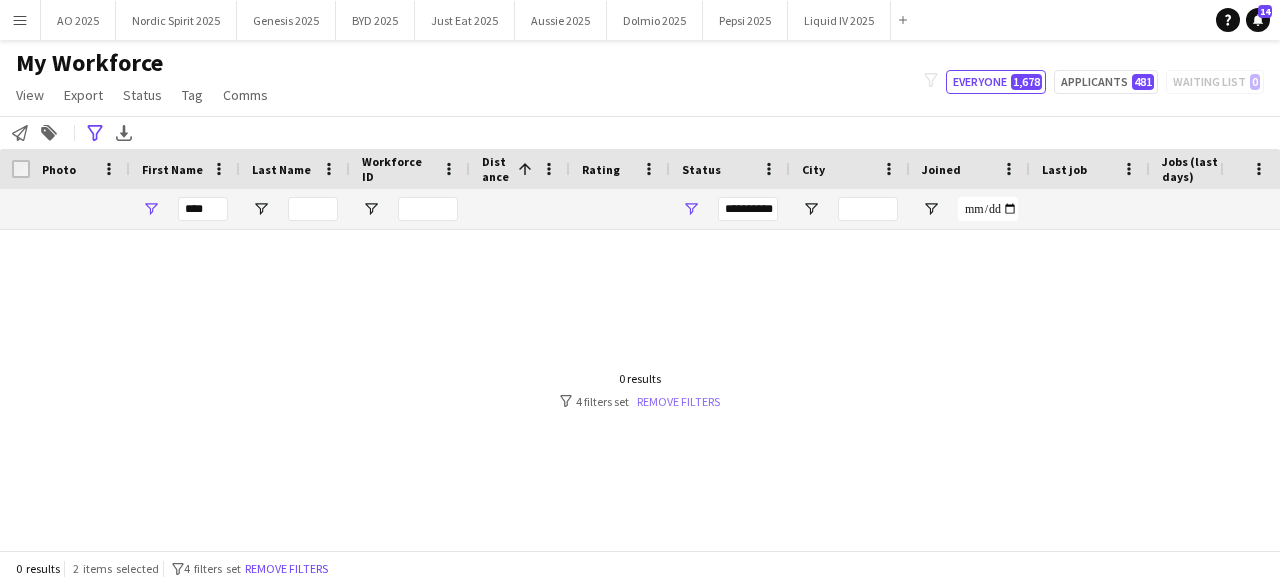 click on "Remove filters" at bounding box center (678, 401) 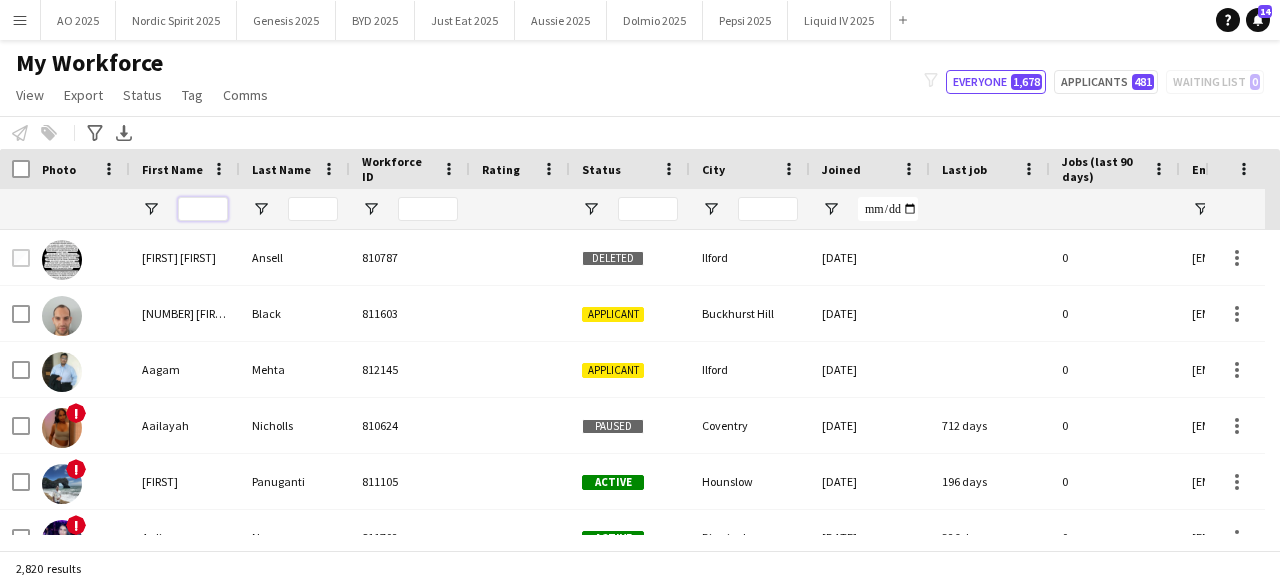 click at bounding box center (203, 209) 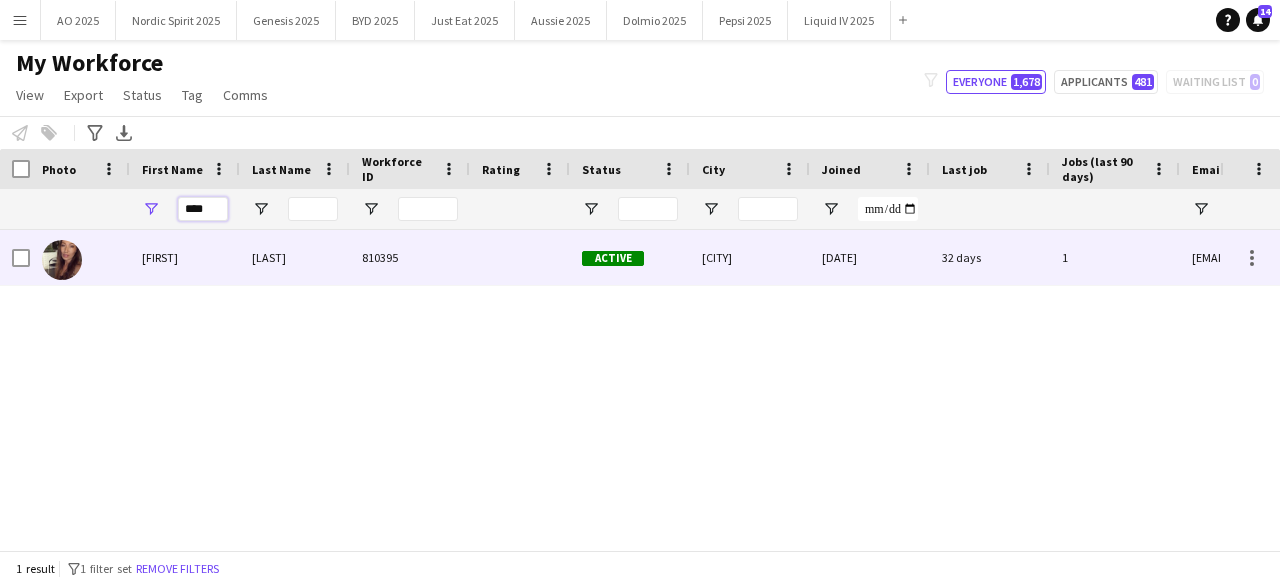 type on "****" 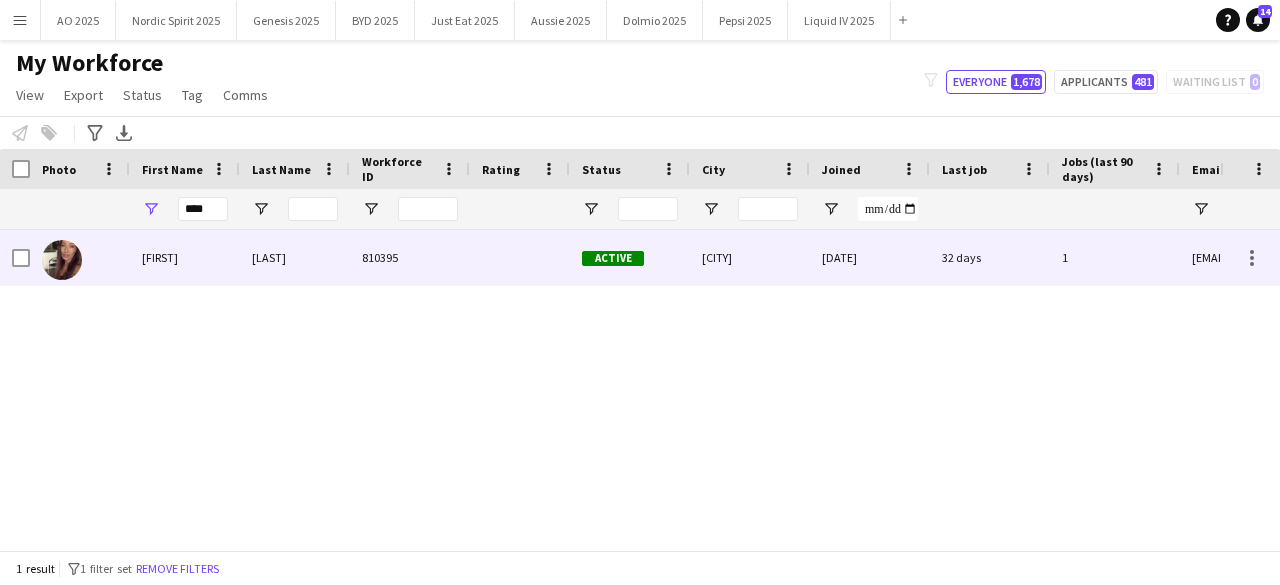 click at bounding box center (62, 260) 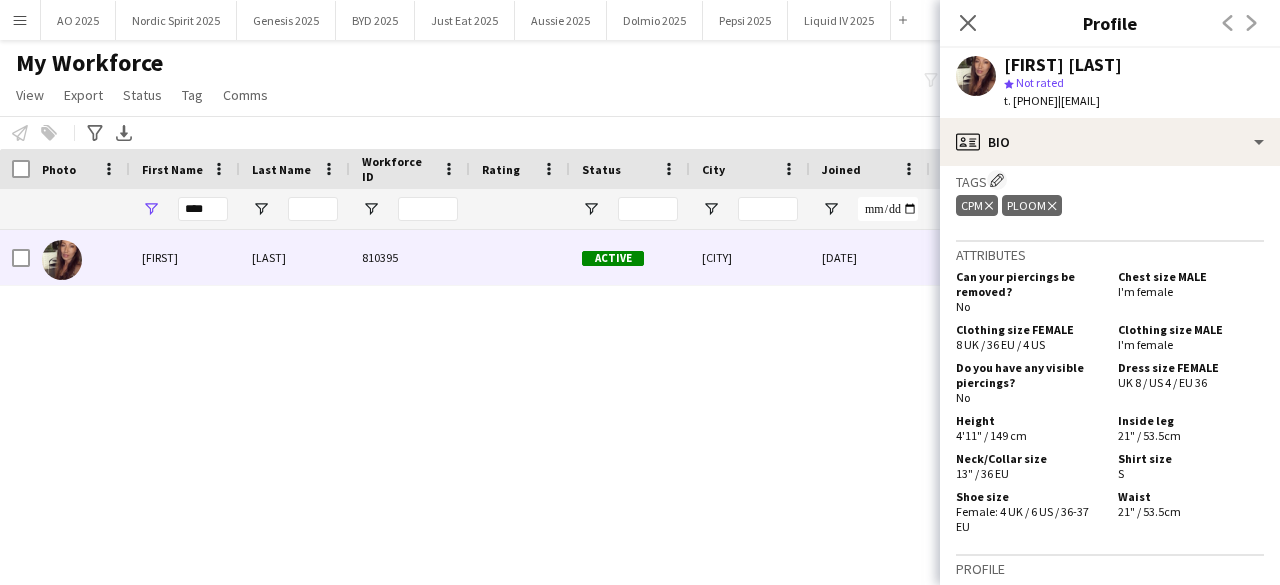 scroll, scrollTop: 833, scrollLeft: 0, axis: vertical 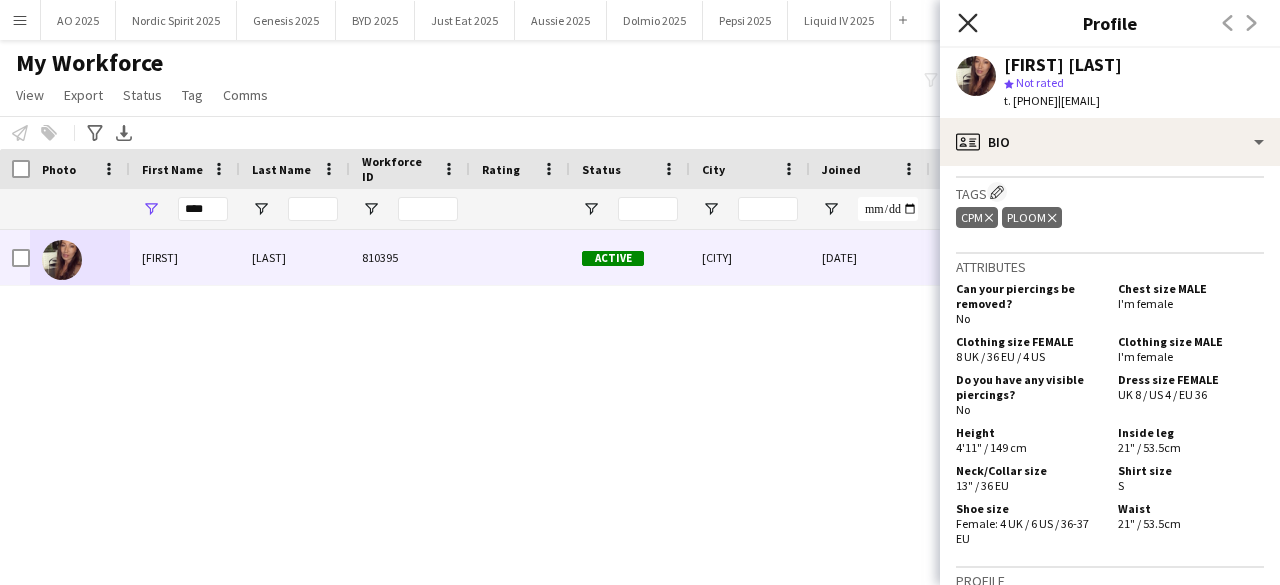 click on "Close pop-in" 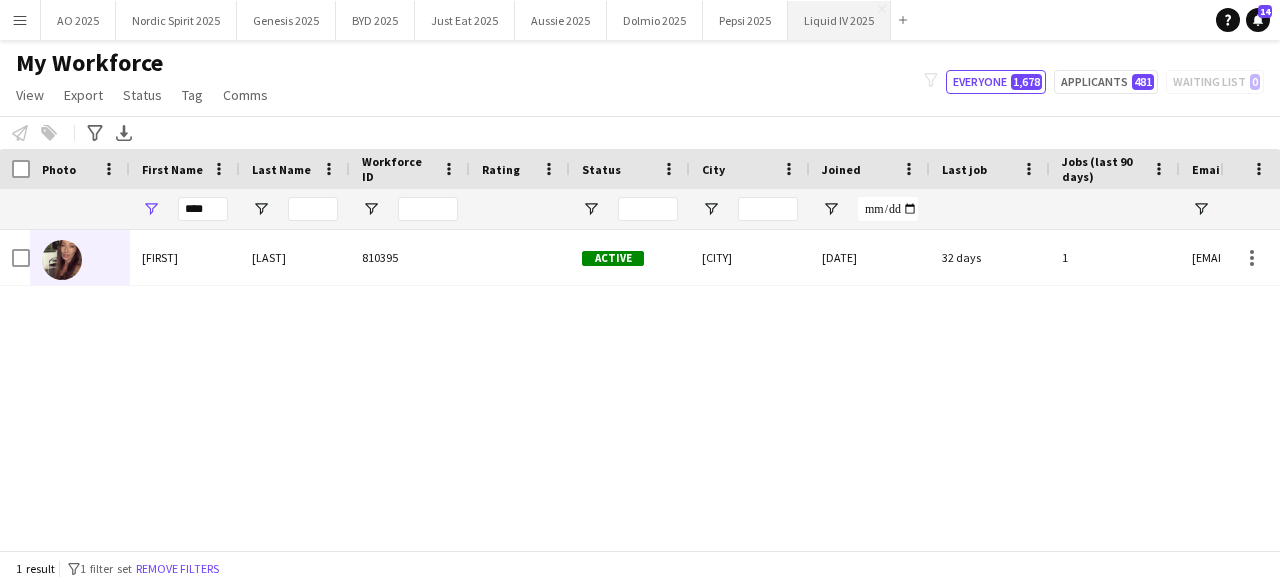 click on "Liquid IV 2025
Close" at bounding box center (839, 20) 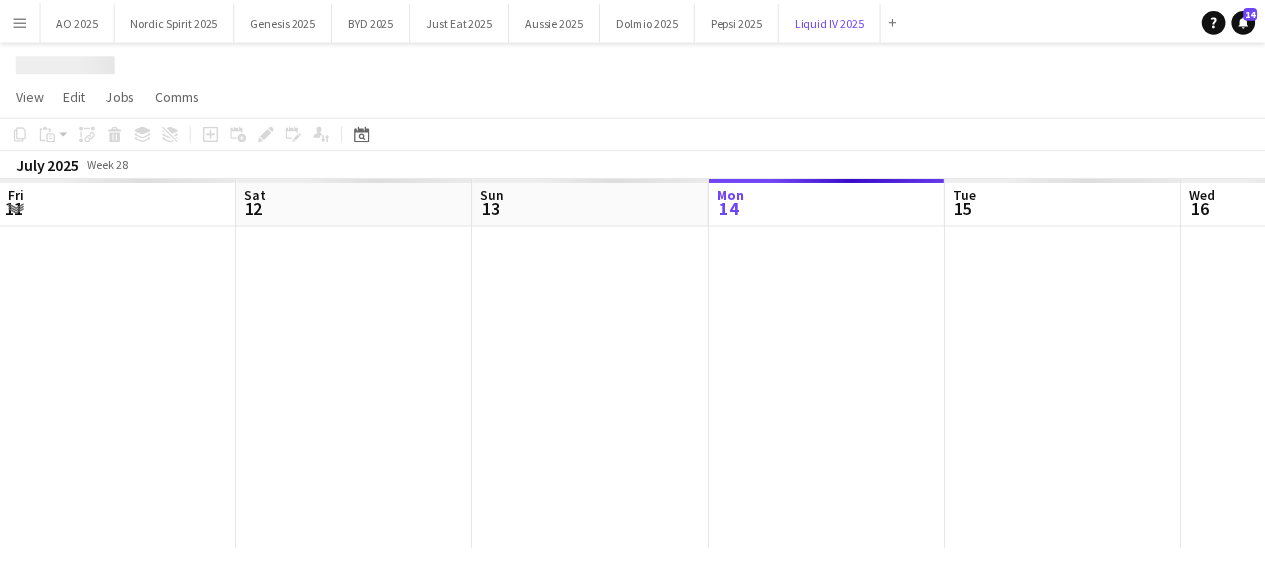 scroll, scrollTop: 0, scrollLeft: 478, axis: horizontal 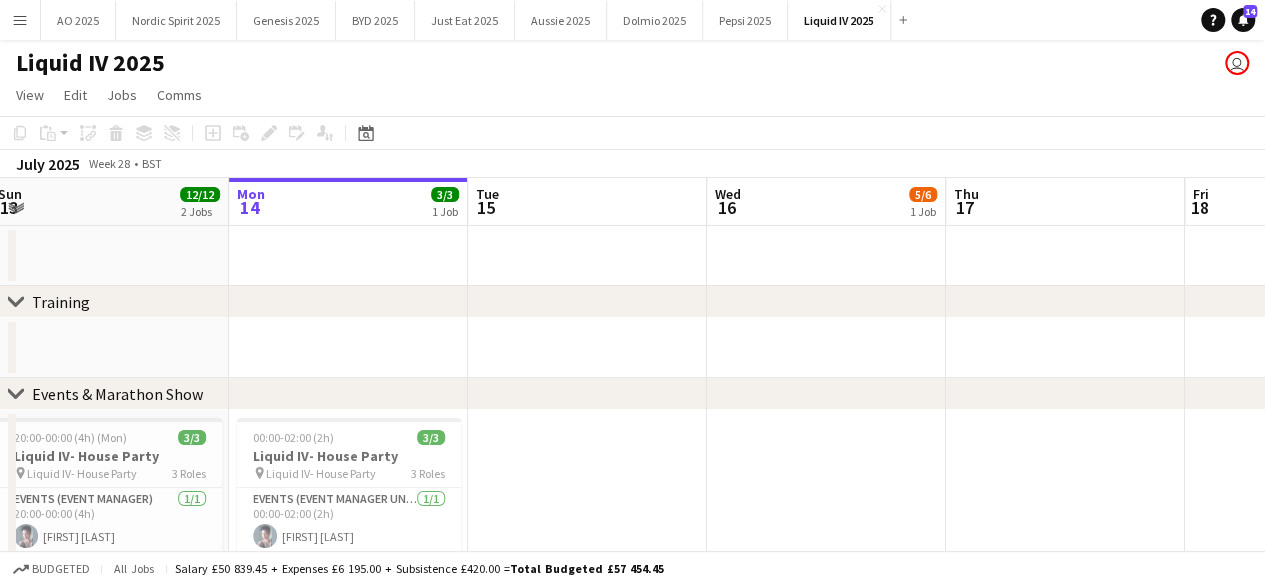 drag, startPoint x: 858, startPoint y: 341, endPoint x: 591, endPoint y: 404, distance: 274.3319 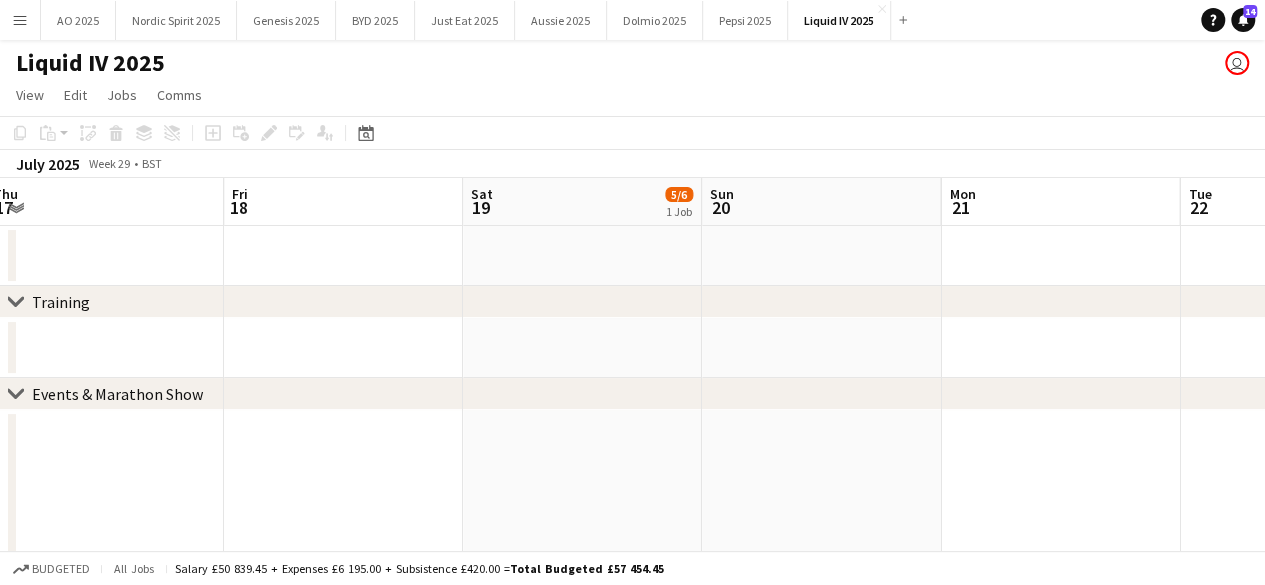 drag, startPoint x: 749, startPoint y: 479, endPoint x: 173, endPoint y: 477, distance: 576.0035 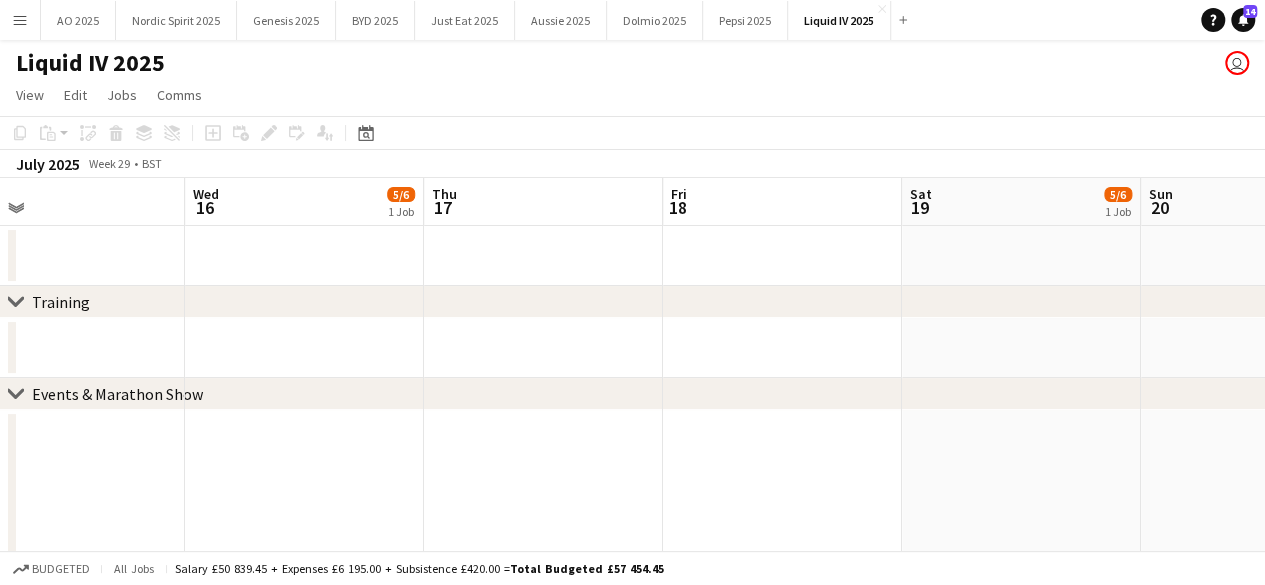 scroll, scrollTop: 0, scrollLeft: 587, axis: horizontal 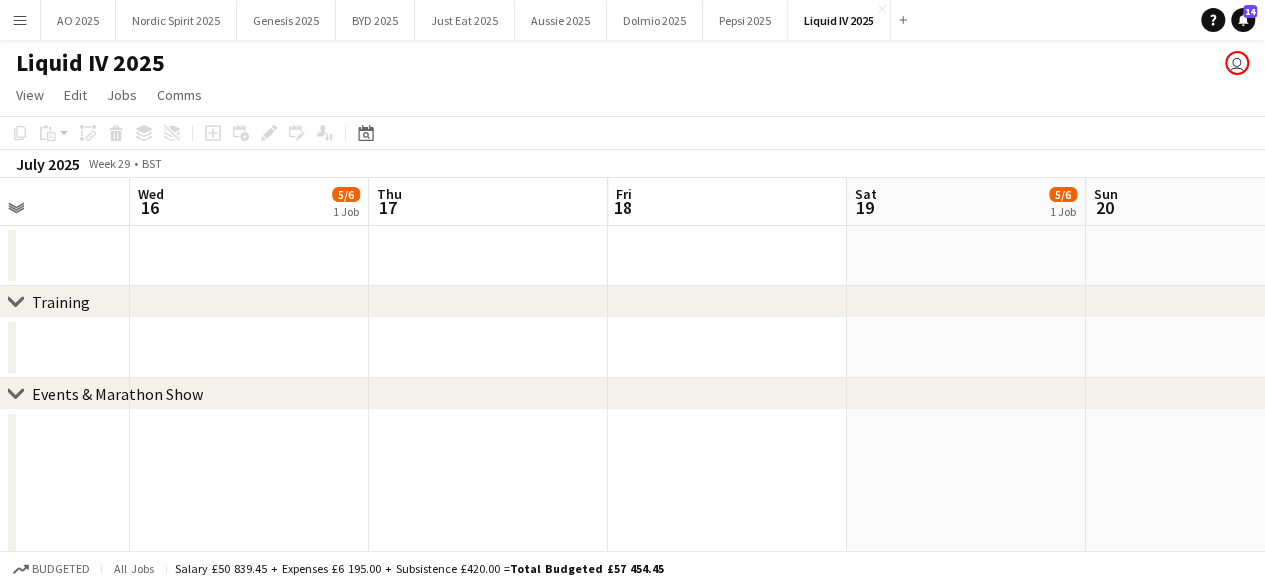 drag, startPoint x: 650, startPoint y: 465, endPoint x: 864, endPoint y: 436, distance: 215.95601 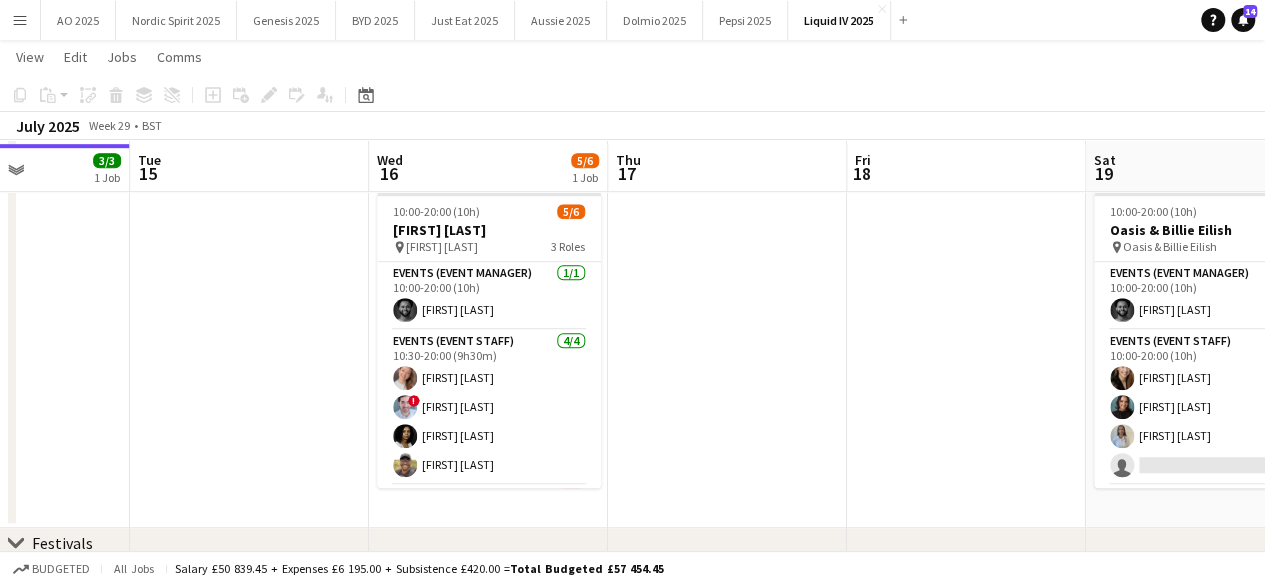 scroll, scrollTop: 602, scrollLeft: 0, axis: vertical 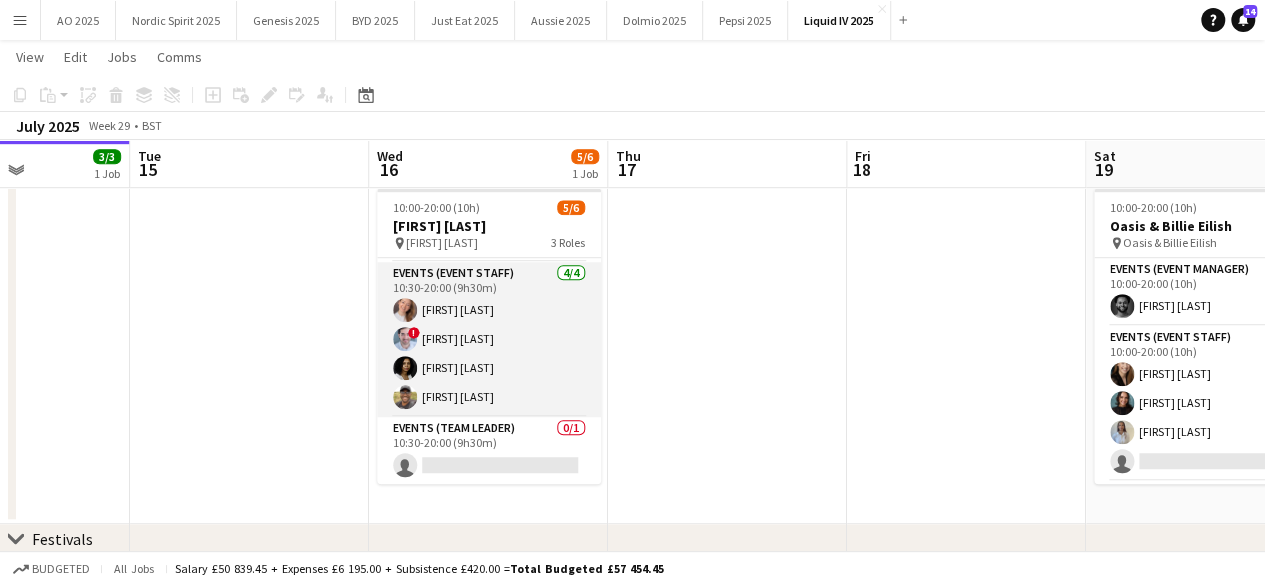 click at bounding box center [405, 368] 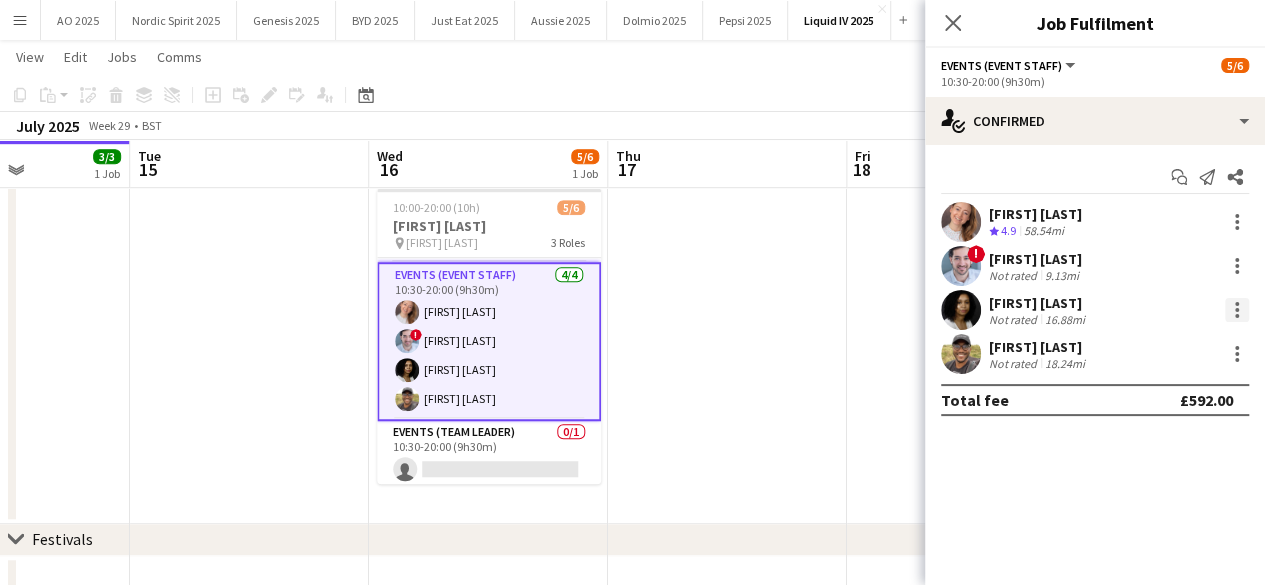 click at bounding box center (1237, 310) 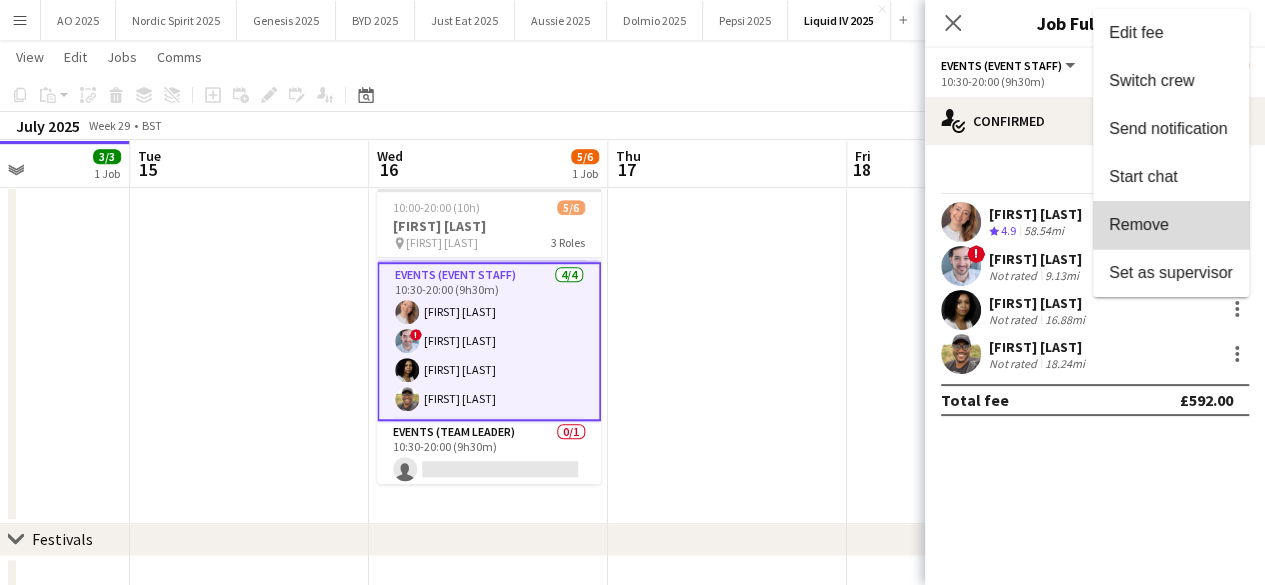 click on "Remove" at bounding box center (1171, 225) 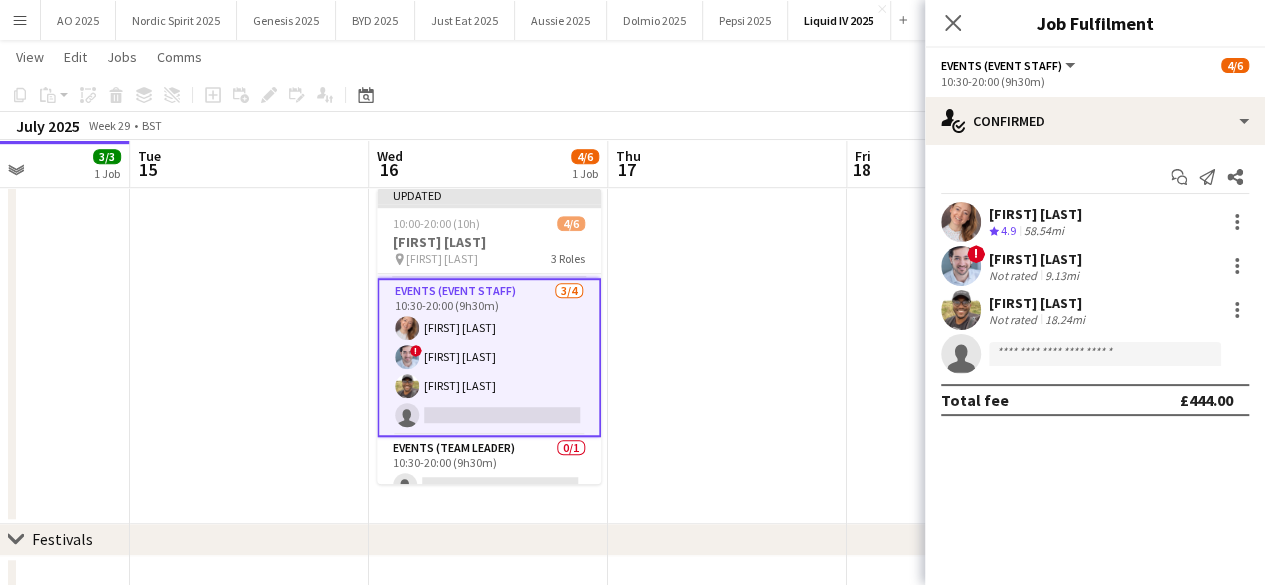 click at bounding box center [727, 352] 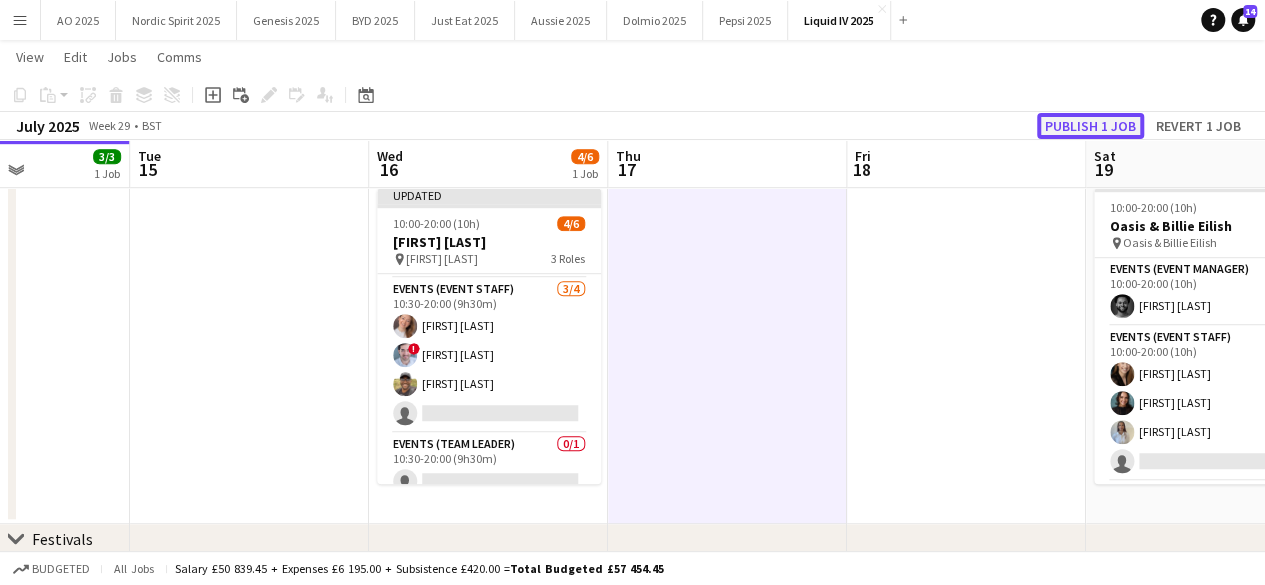 click on "Publish 1 job" 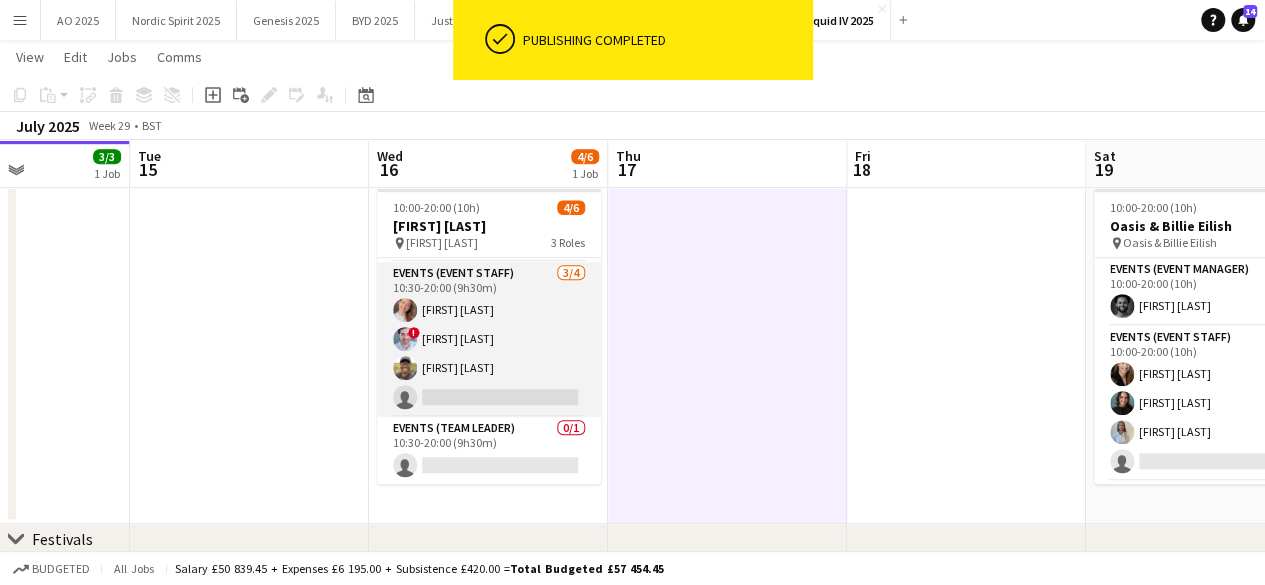 click on "Events (Event Staff)   3/4   10:30-20:00 (9h30m)
[FIRST] [FIRST] [FIRST]
single-neutral-actions" at bounding box center (489, 339) 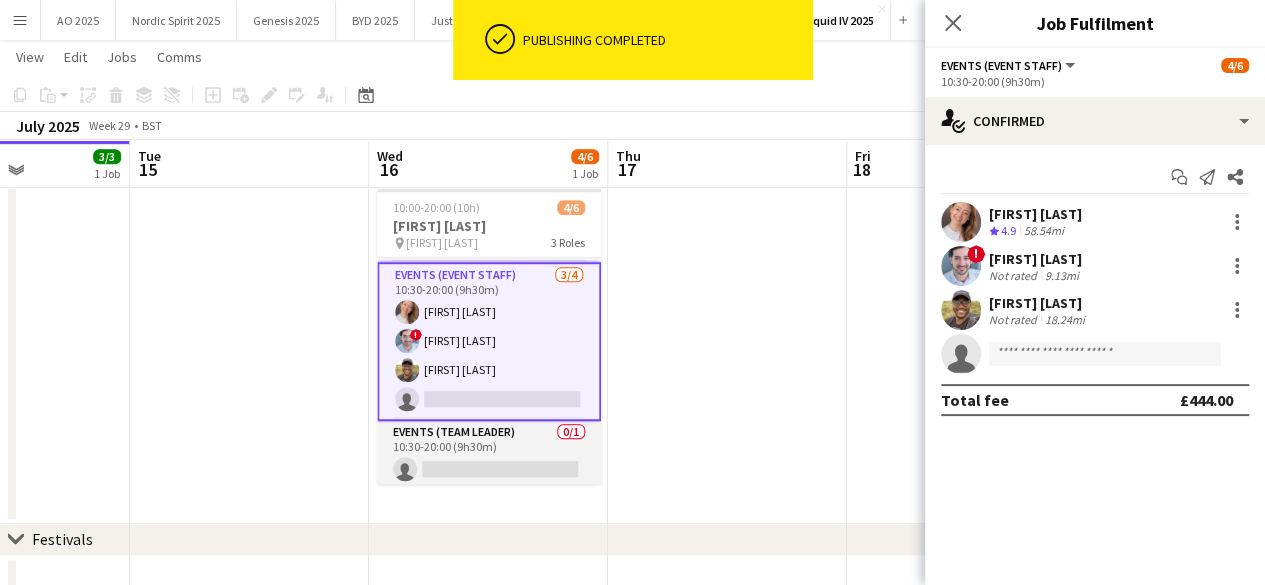 click on "Events (Team Leader)   0/1   10:30-20:00 (9h30m)
single-neutral-actions" at bounding box center [489, 455] 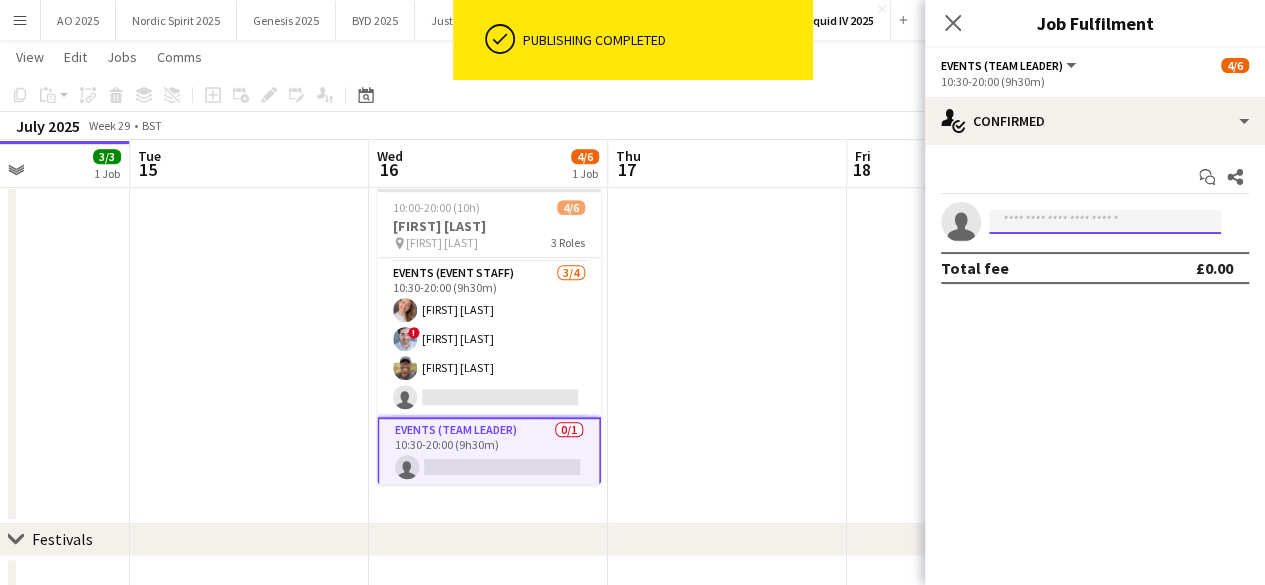 click at bounding box center [1105, 222] 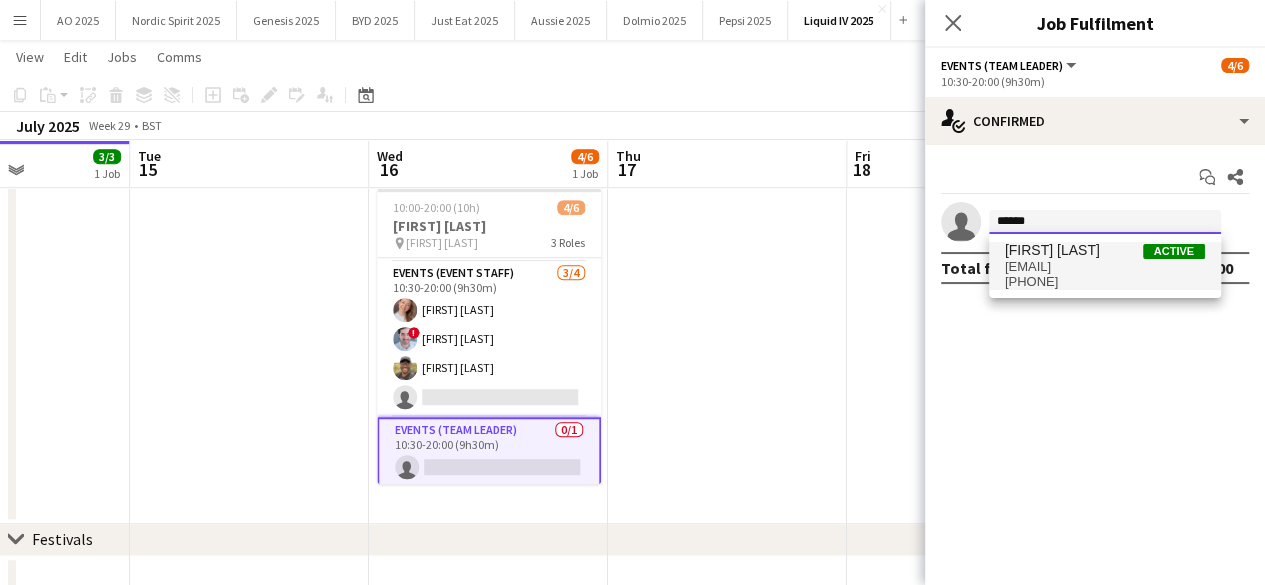 type on "******" 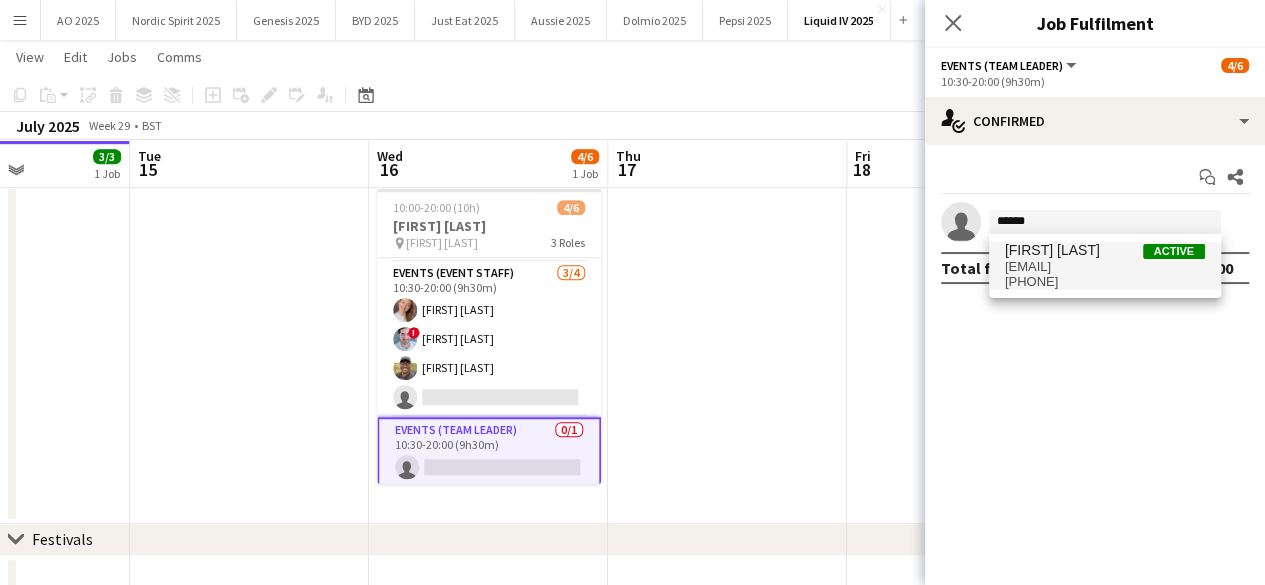 click on "[EMAIL]" at bounding box center [1105, 267] 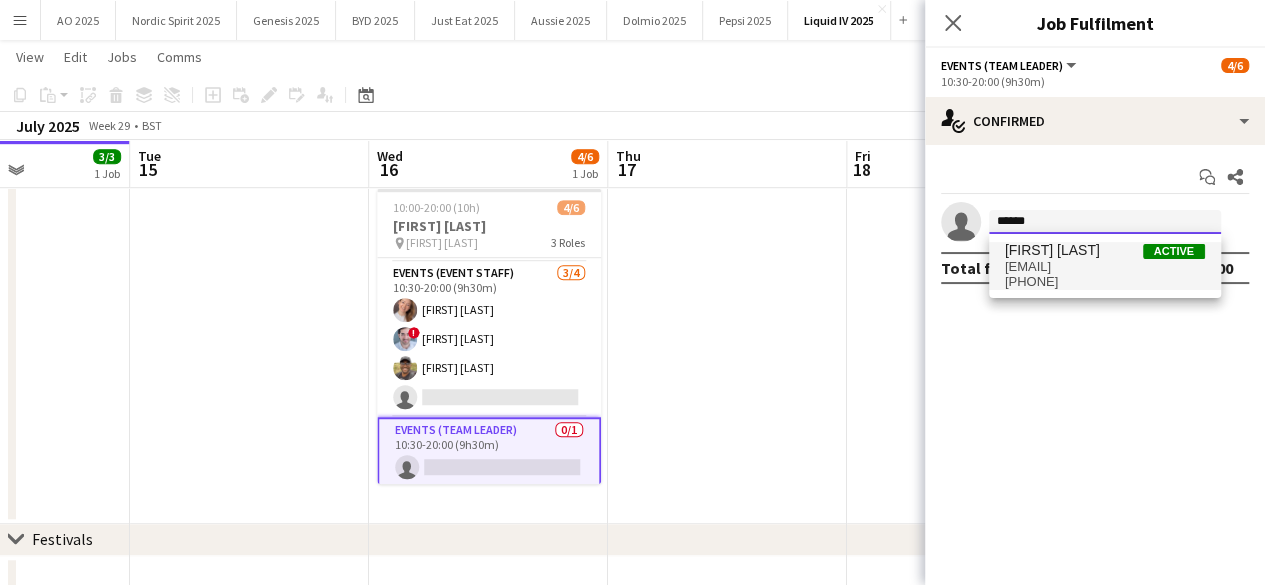 type 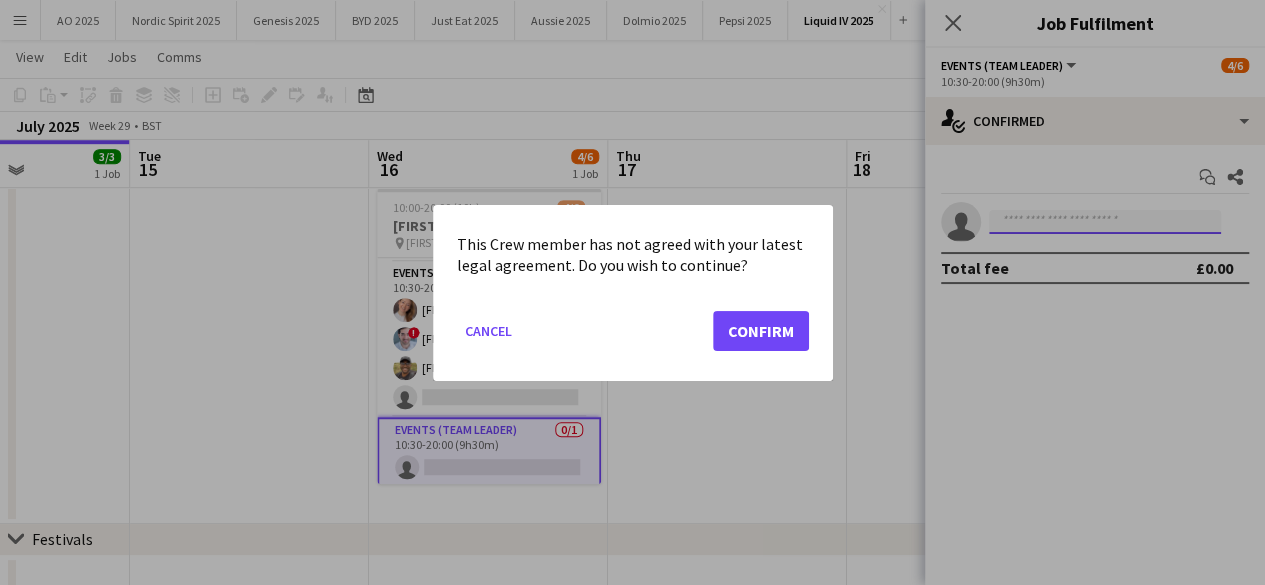 scroll, scrollTop: 0, scrollLeft: 0, axis: both 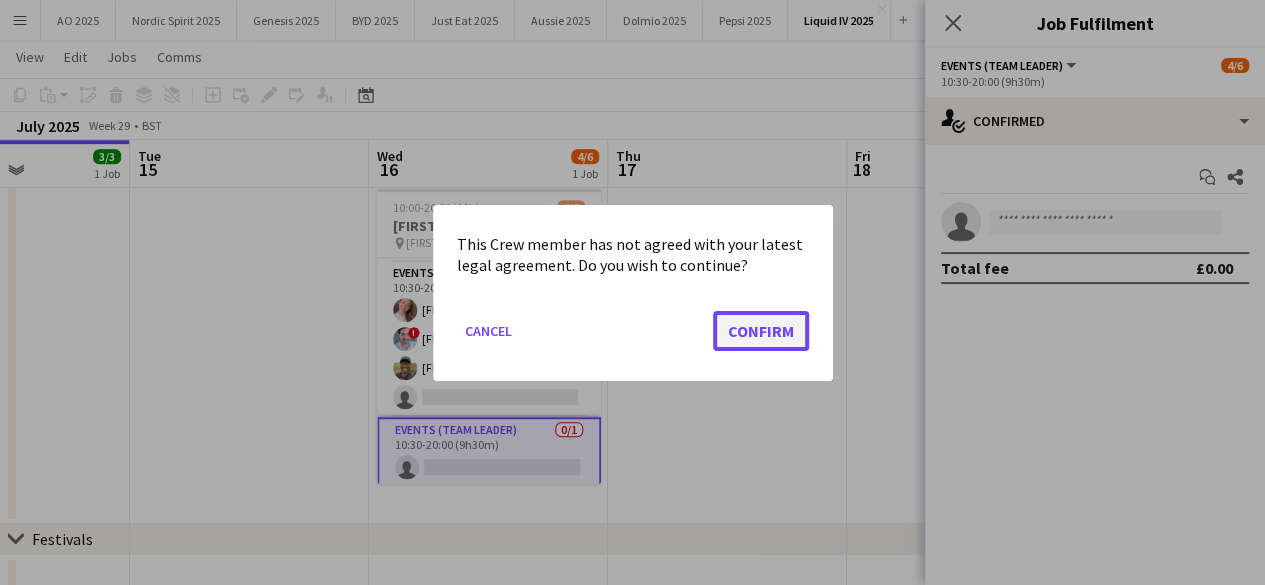 click on "Confirm" 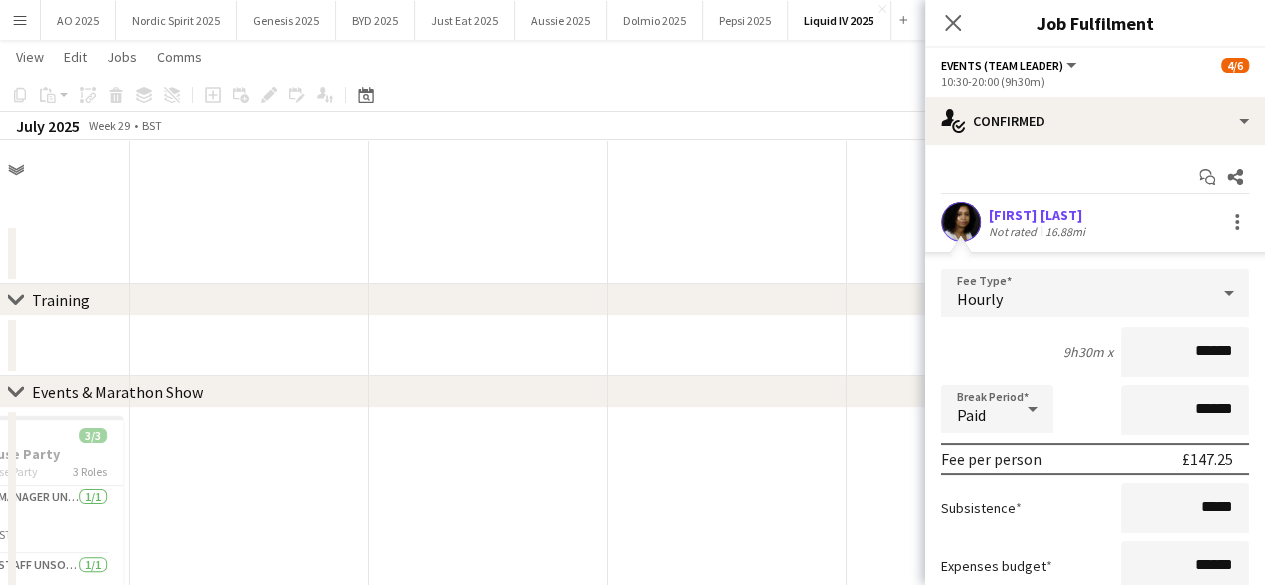 scroll, scrollTop: 602, scrollLeft: 0, axis: vertical 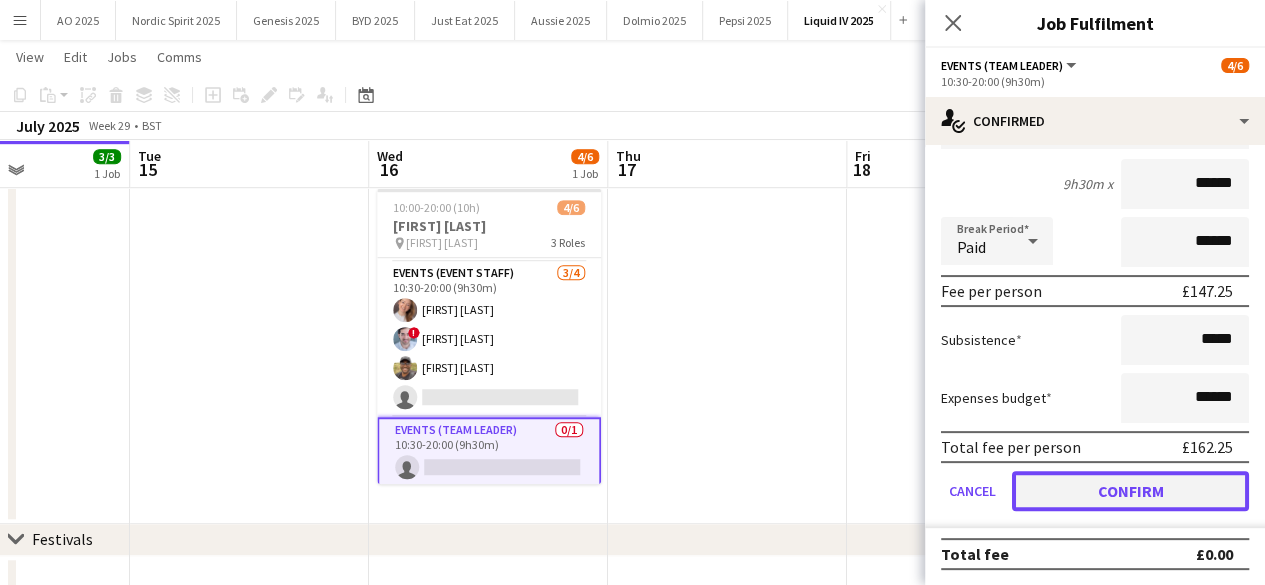 click on "Confirm" at bounding box center [1130, 491] 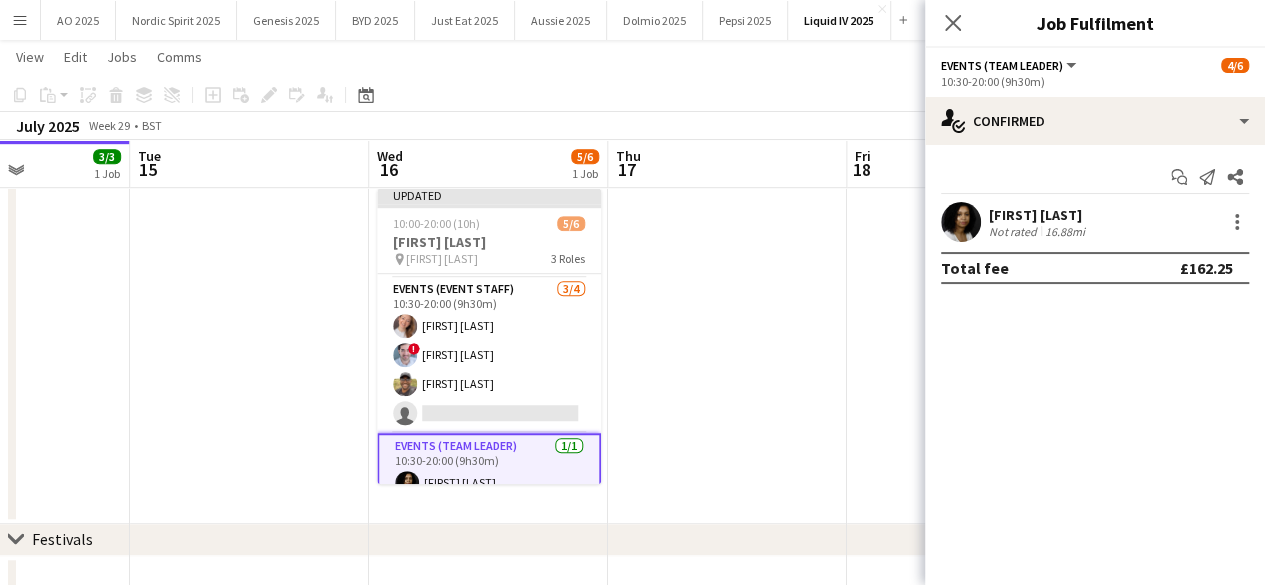 scroll, scrollTop: 0, scrollLeft: 0, axis: both 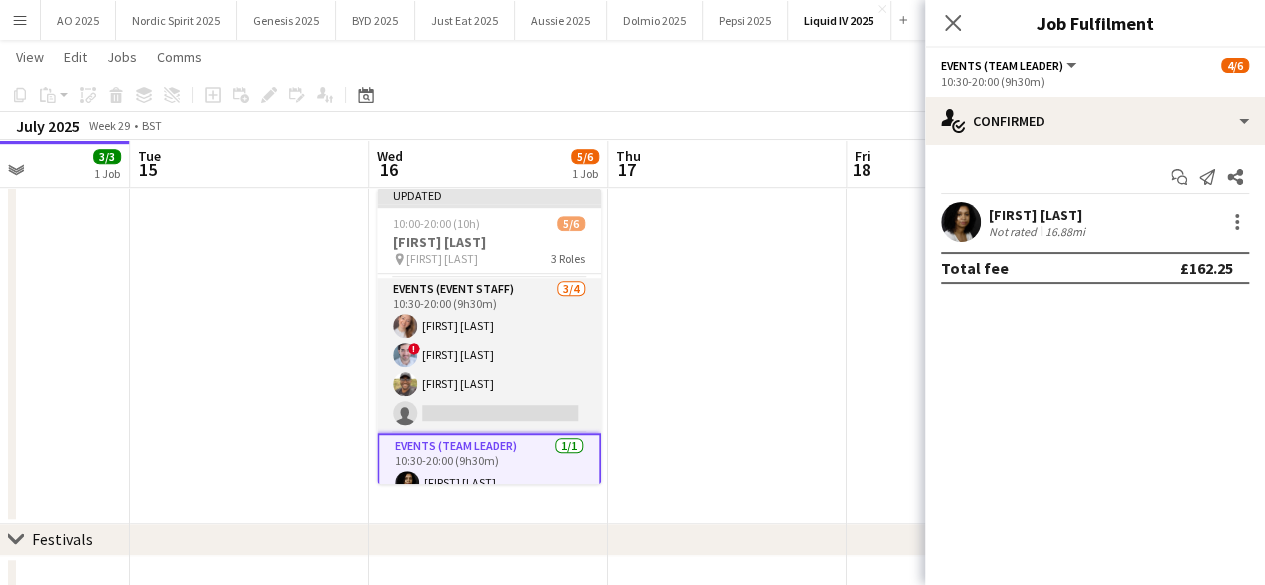 click on "Events (Event Staff)   3/4   10:30-20:00 (9h30m)
[FIRST] [FIRST] [FIRST]
single-neutral-actions" at bounding box center [489, 355] 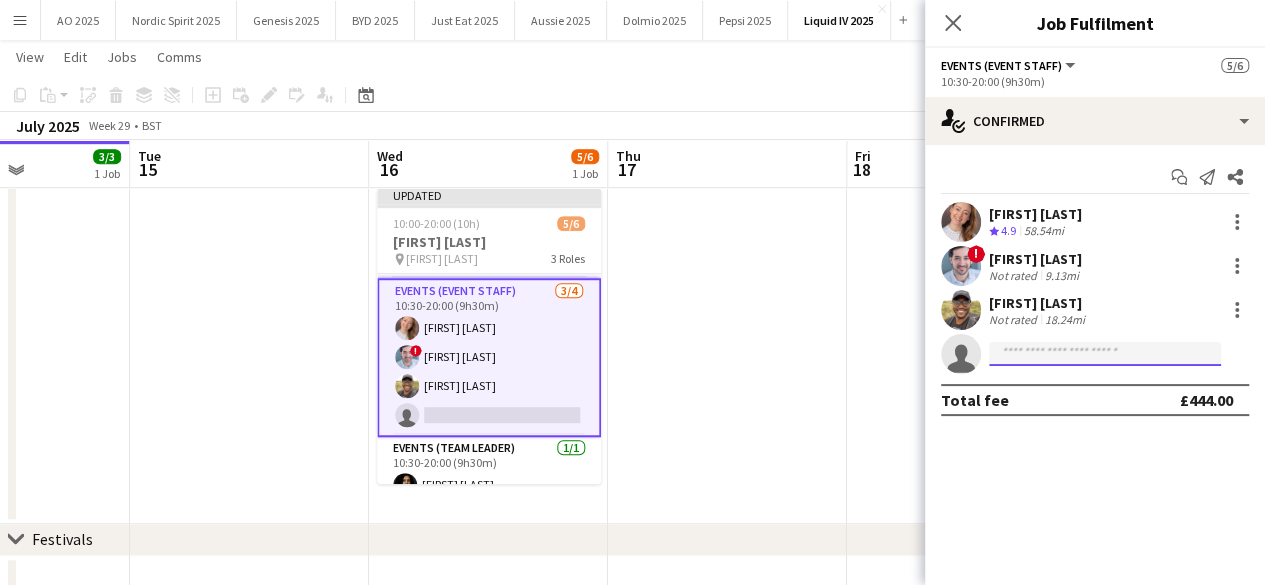 click 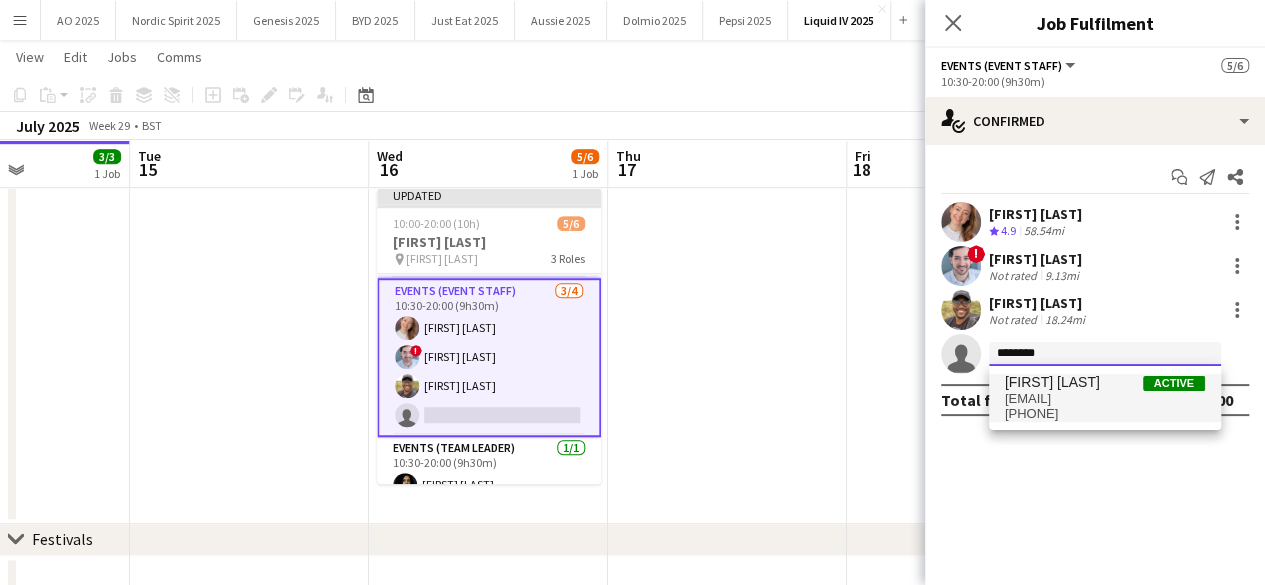 type on "********" 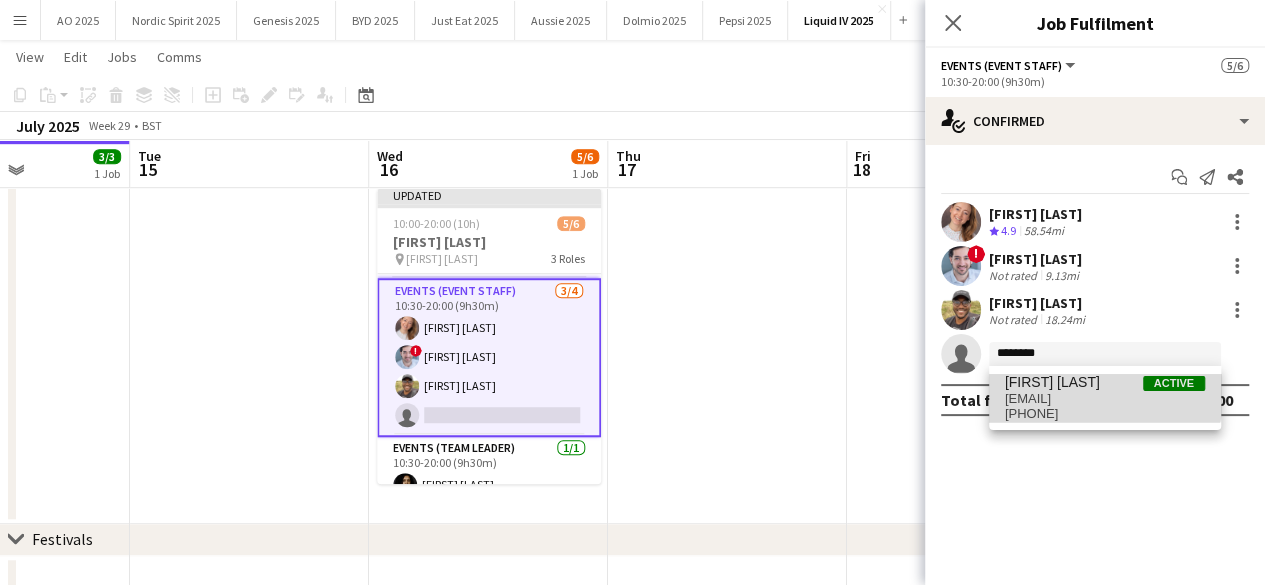 click on "[FIRST] [LAST]" at bounding box center (1052, 382) 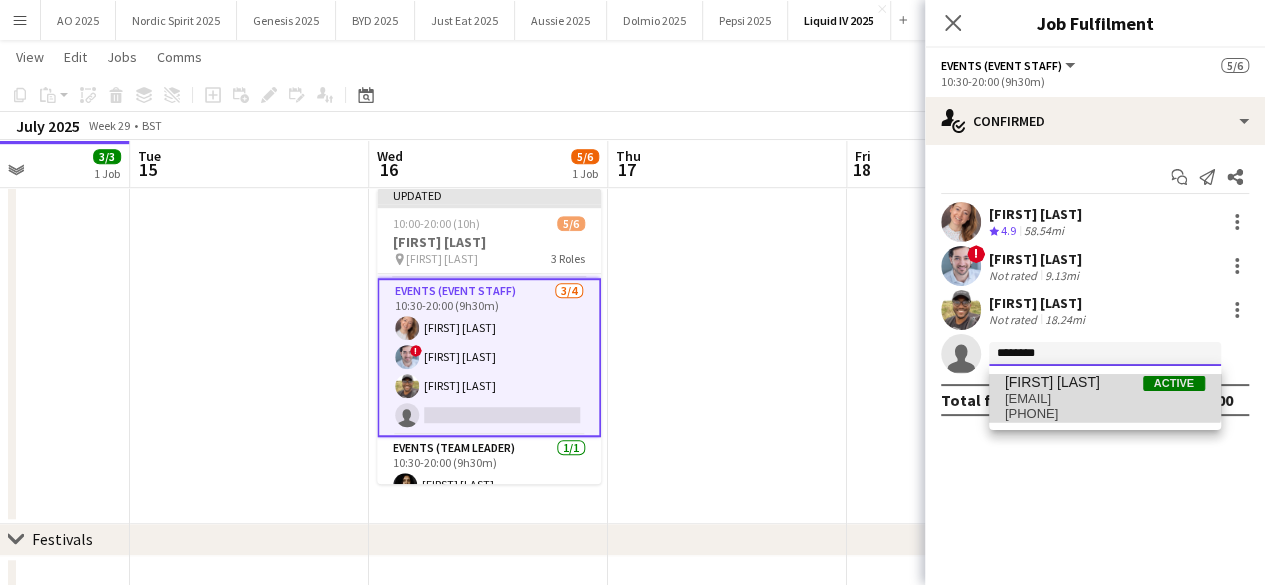 type 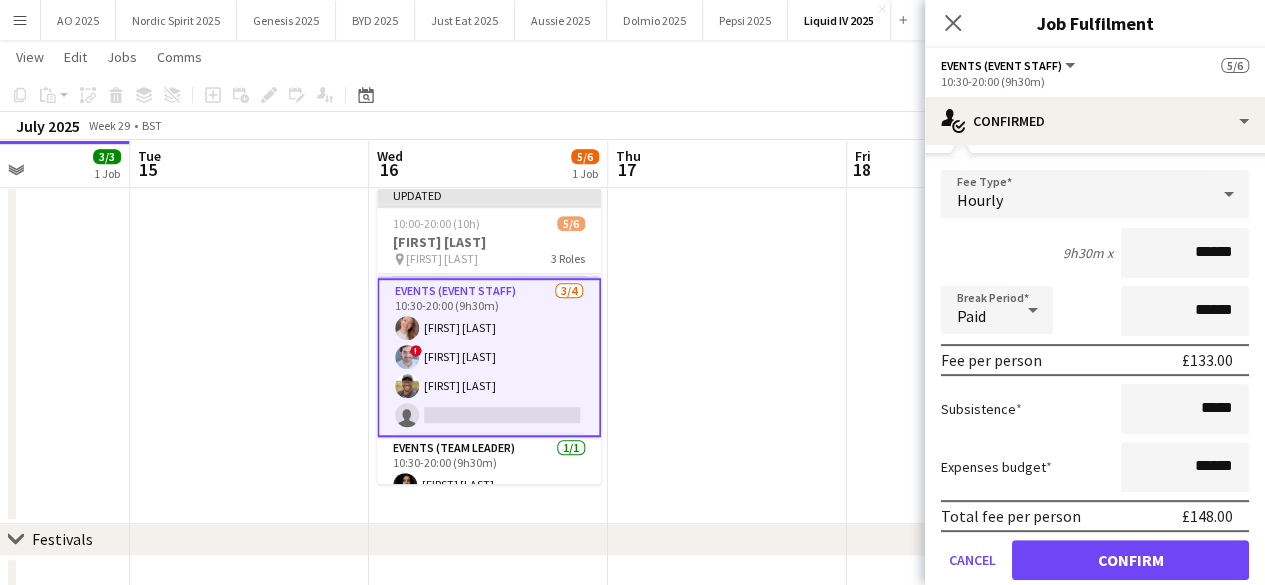 scroll, scrollTop: 300, scrollLeft: 0, axis: vertical 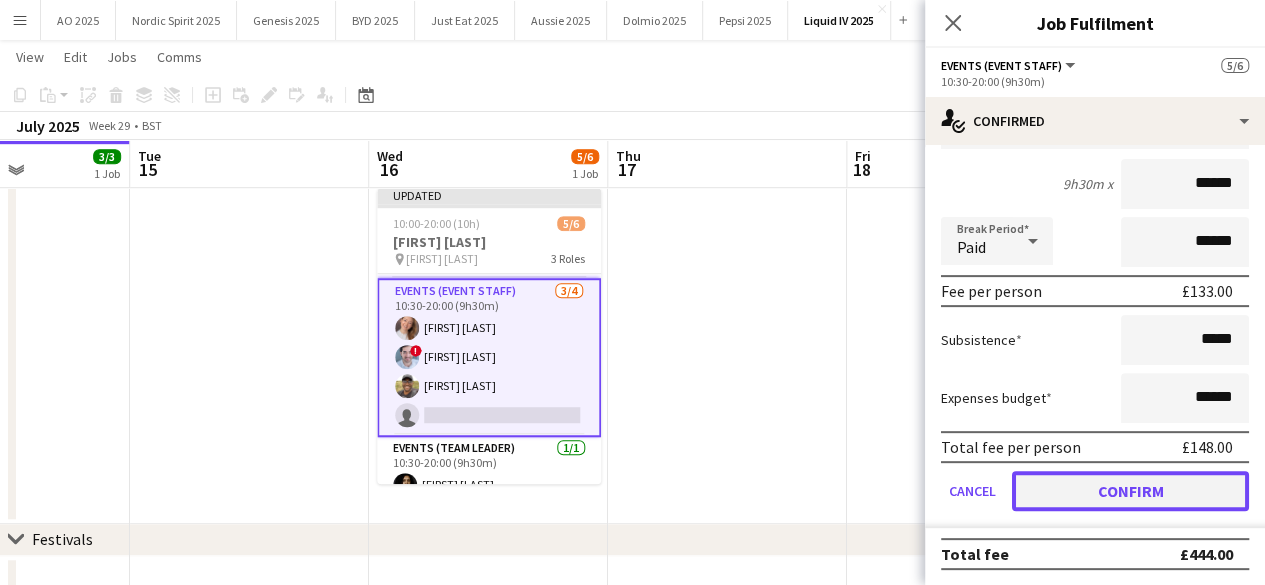 click on "Confirm" at bounding box center [1130, 491] 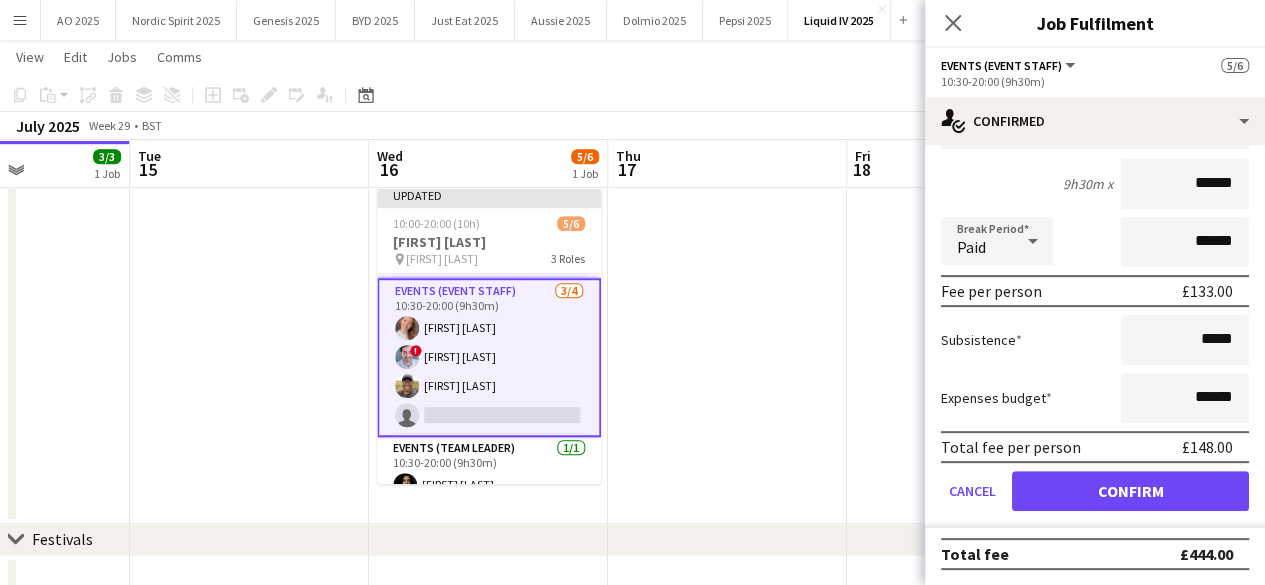 scroll, scrollTop: 0, scrollLeft: 0, axis: both 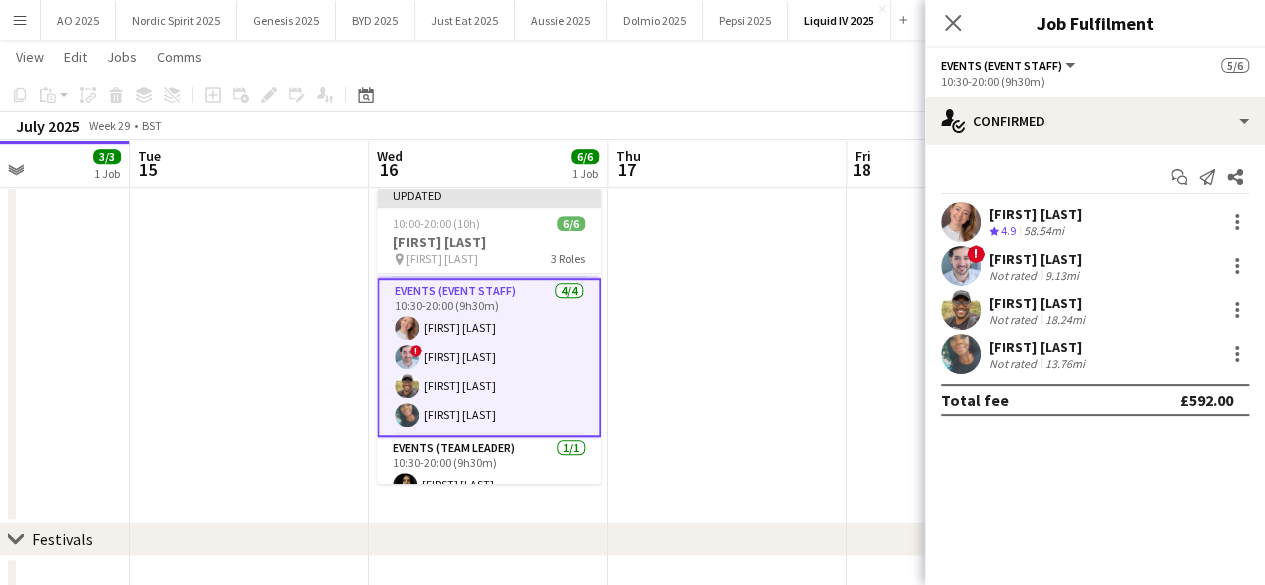 click at bounding box center [966, 352] 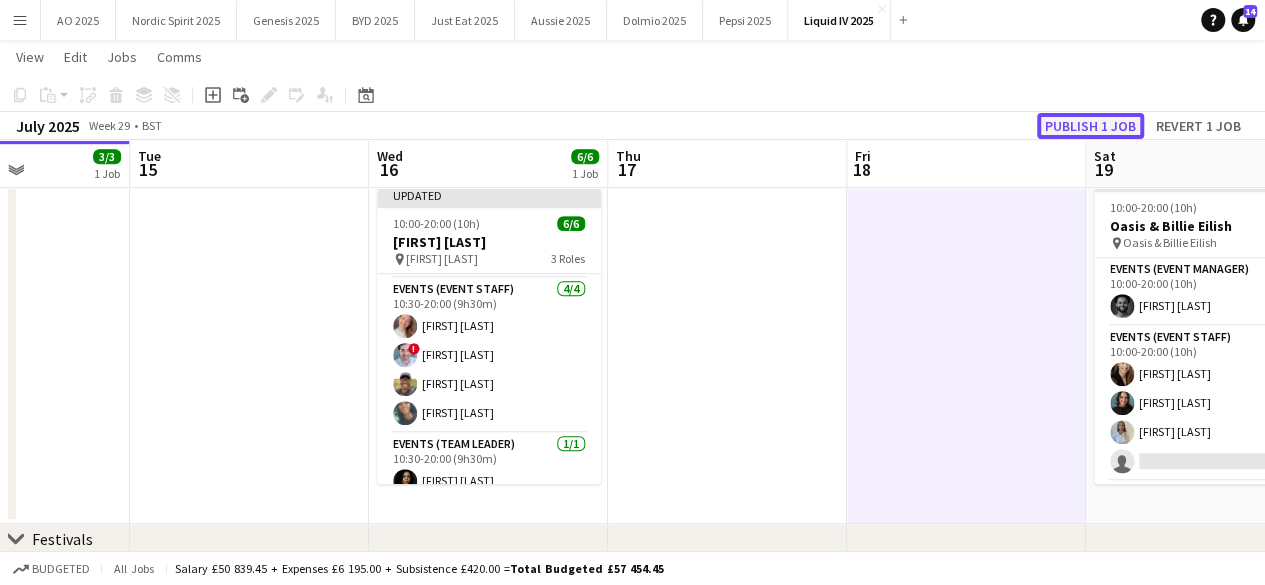 click on "Publish 1 job" 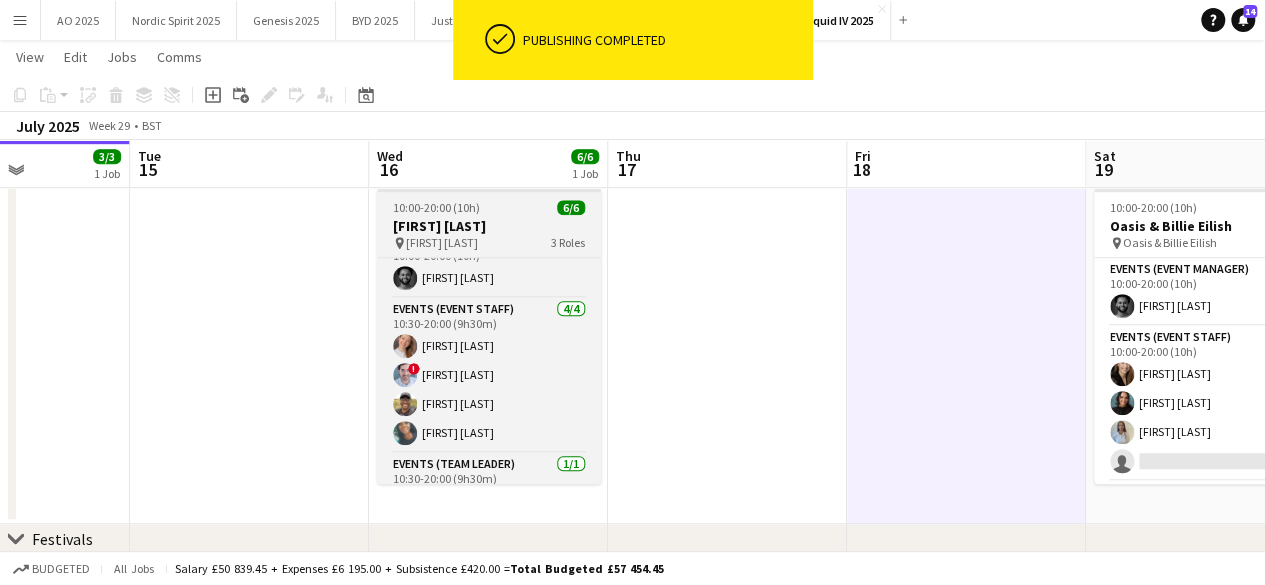 scroll, scrollTop: 0, scrollLeft: 0, axis: both 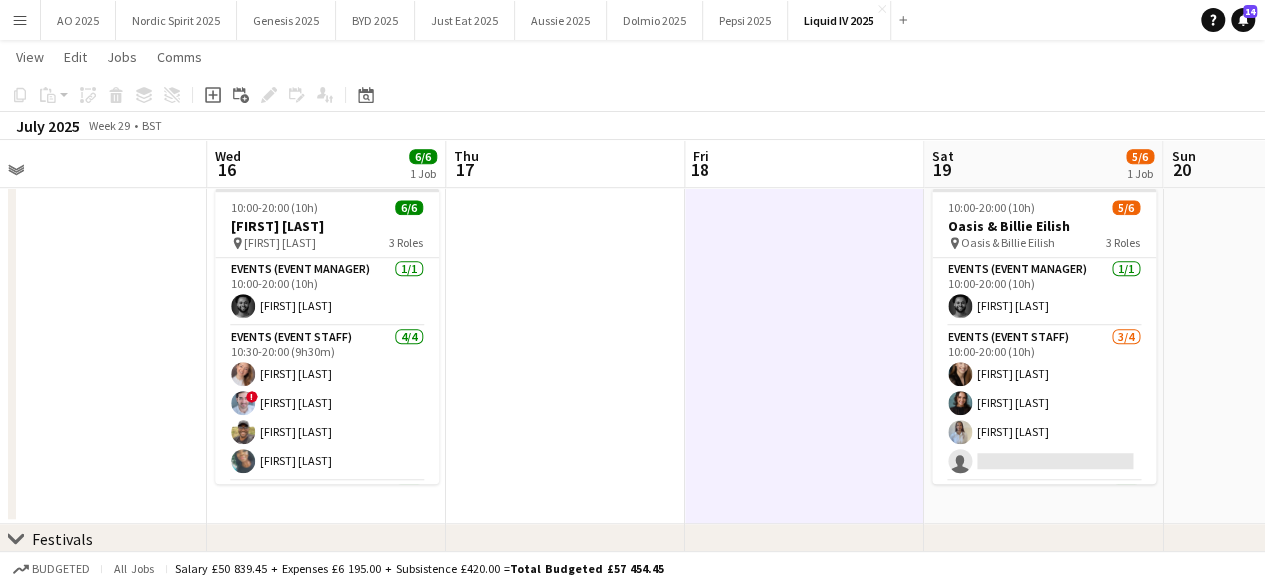 drag, startPoint x: 920, startPoint y: 440, endPoint x: 747, endPoint y: 472, distance: 175.93465 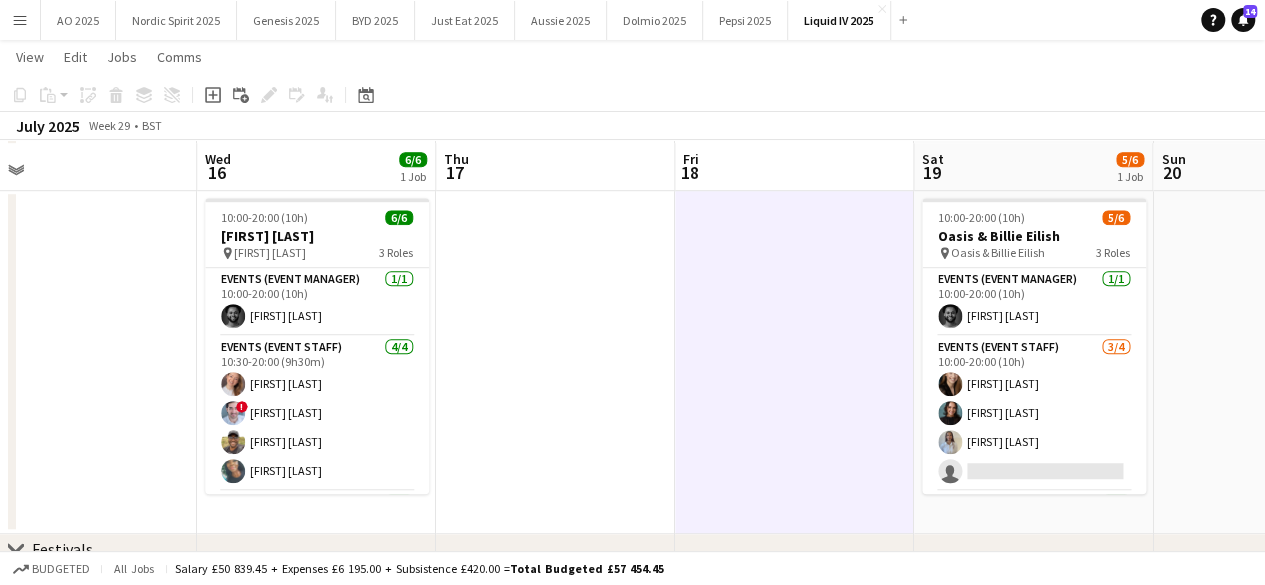 scroll, scrollTop: 594, scrollLeft: 0, axis: vertical 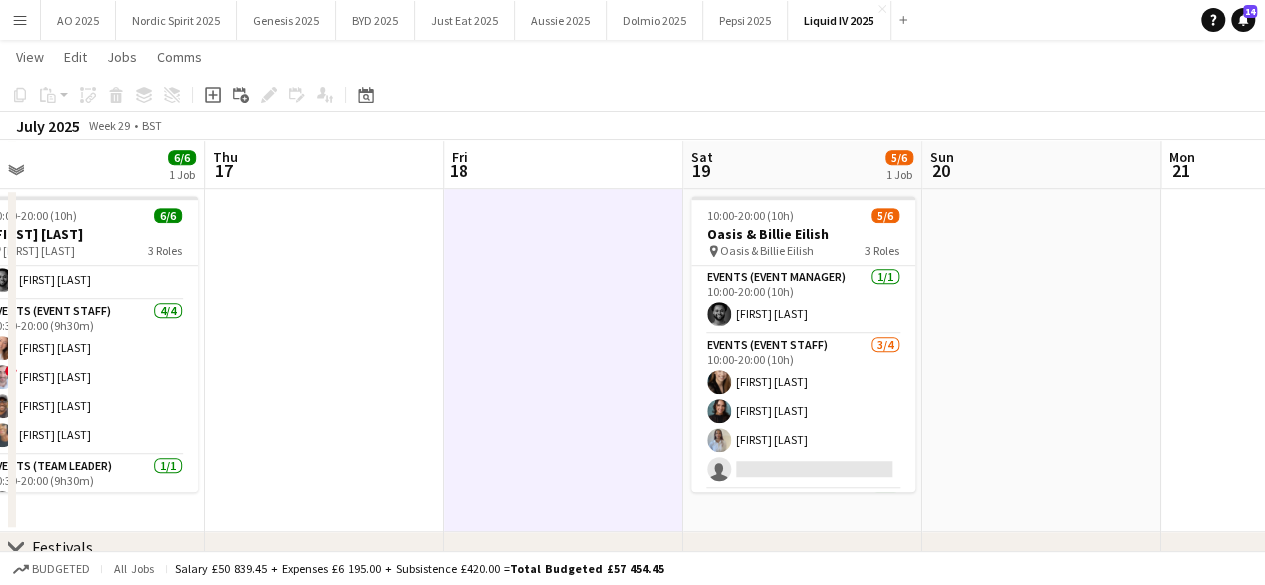 drag, startPoint x: 514, startPoint y: 374, endPoint x: 423, endPoint y: 396, distance: 93.62158 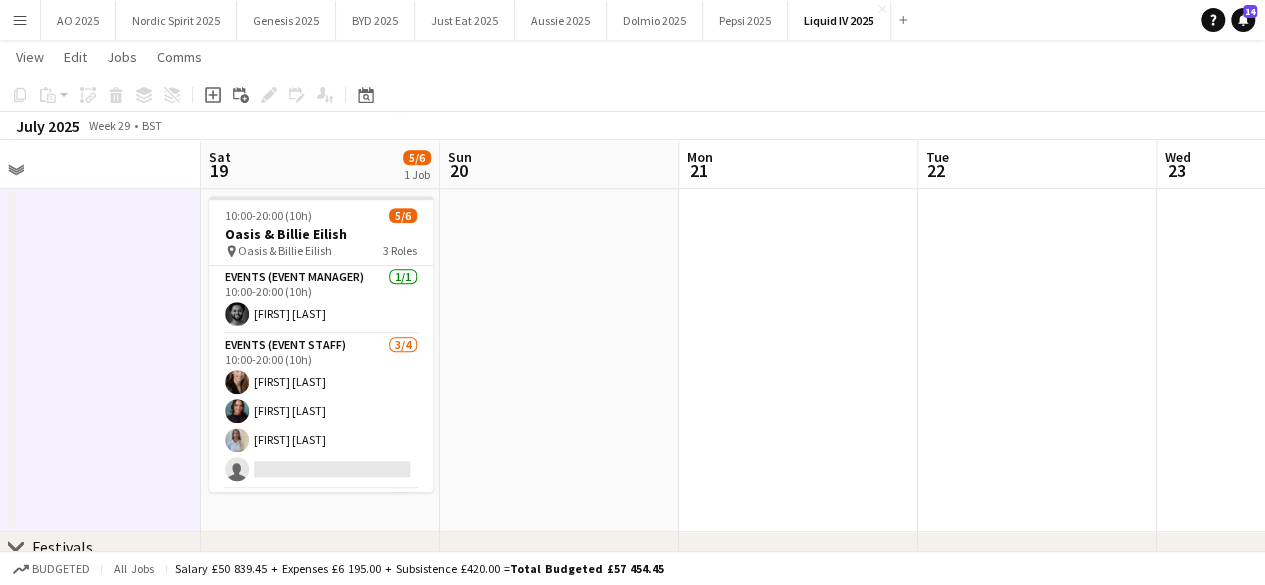 drag, startPoint x: 1040, startPoint y: 300, endPoint x: 740, endPoint y: 345, distance: 303.35623 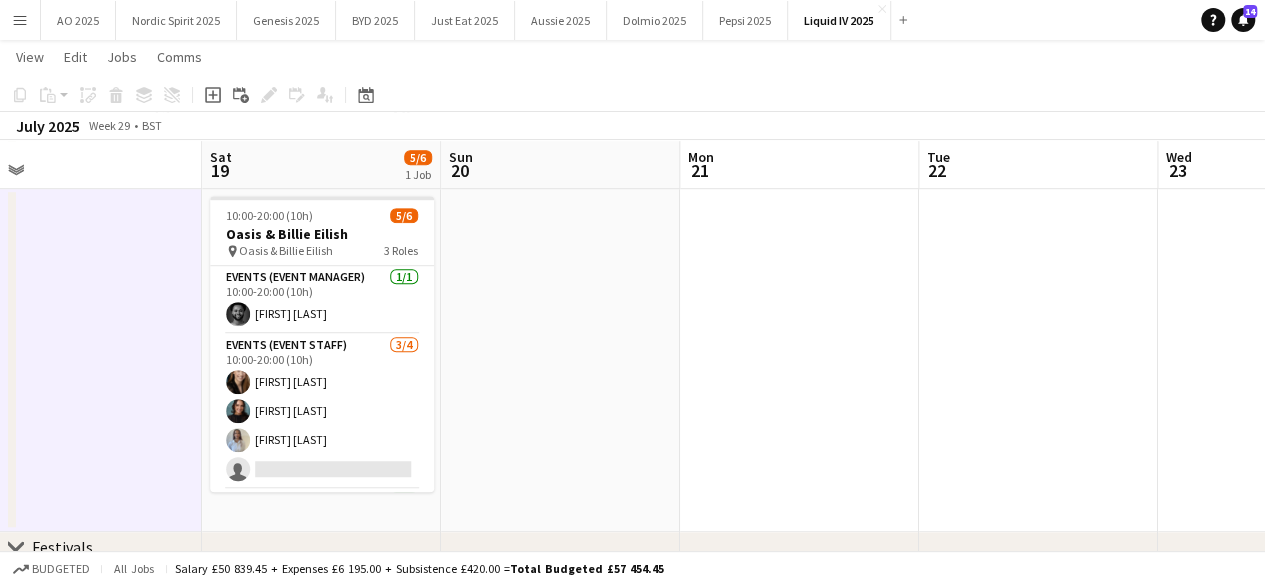 click on "Wed   16   6/6   1 Job   Thu   17   Fri   18   Sat   19   5/6   1 Job   Sun   20   Mon   21   Tue   22   Wed   23   Thu   24   Fri   25   1/6   1 Job   Sat   26   3/6   1 Job      10:00-20:00 (10h)    6/6   Billie Eilish
pin
Billie Eilish   3 Roles   Events (Event Manager)   1/1   10:00-20:00 (10h)
[FIRST] [LAST]  Events (Event Staff)   4/4   10:30-20:00 (9h30m)
[FIRST] [LAST] [FIRST] [LAST] [FIRST] [LAST] [FIRST] [LAST]  Events (Team Leader)   1/1   10:30-20:00 (9h30m)
[LAST]     10:00-20:00 (10h)    5/6   Oasis & Billie Eilish
pin
Oasis & Billie Eilish    3 Roles   Events (Event Manager)   1/1   10:00-20:00 (10h)
[FIRST] [LAST]  Events (Event Staff)   3/4   10:00-20:00 (10h)
[FIRST] [LAST] [FIRST] [LAST] [FIRST] [LAST]
single-neutral-actions
Events (Team Leader)   1/1   10:00-20:00 (10h)
[FIRST] [LAST]     10:00-20:00 (10h)    1/6   Oasis
pin
1/1" at bounding box center [632, 288] 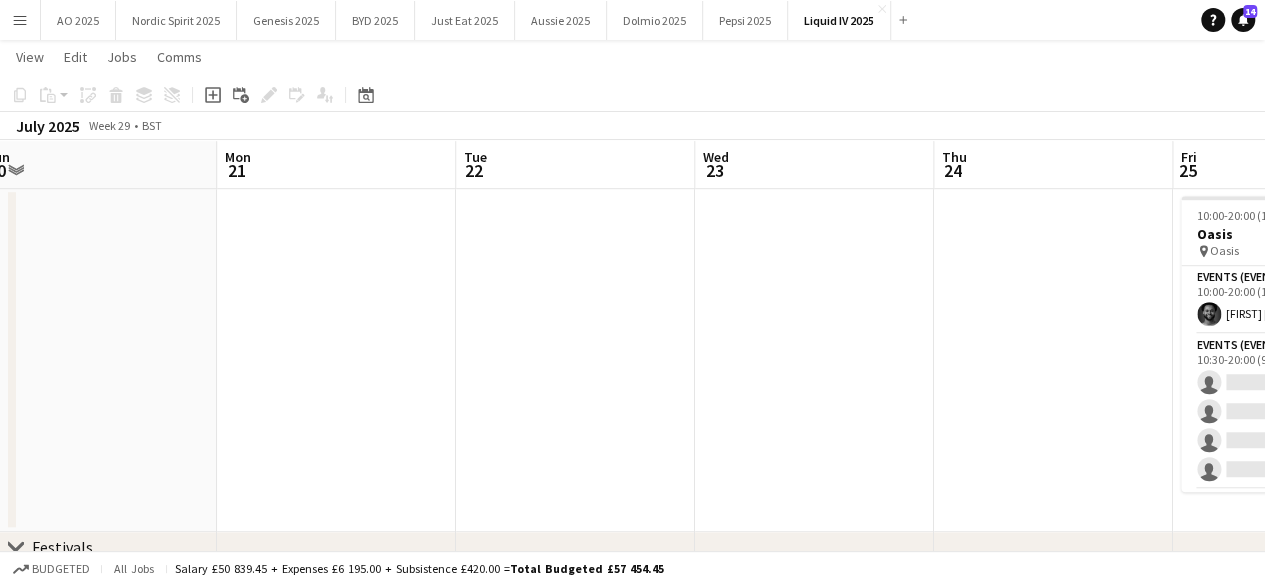 drag, startPoint x: 798, startPoint y: 332, endPoint x: 337, endPoint y: 407, distance: 467.06104 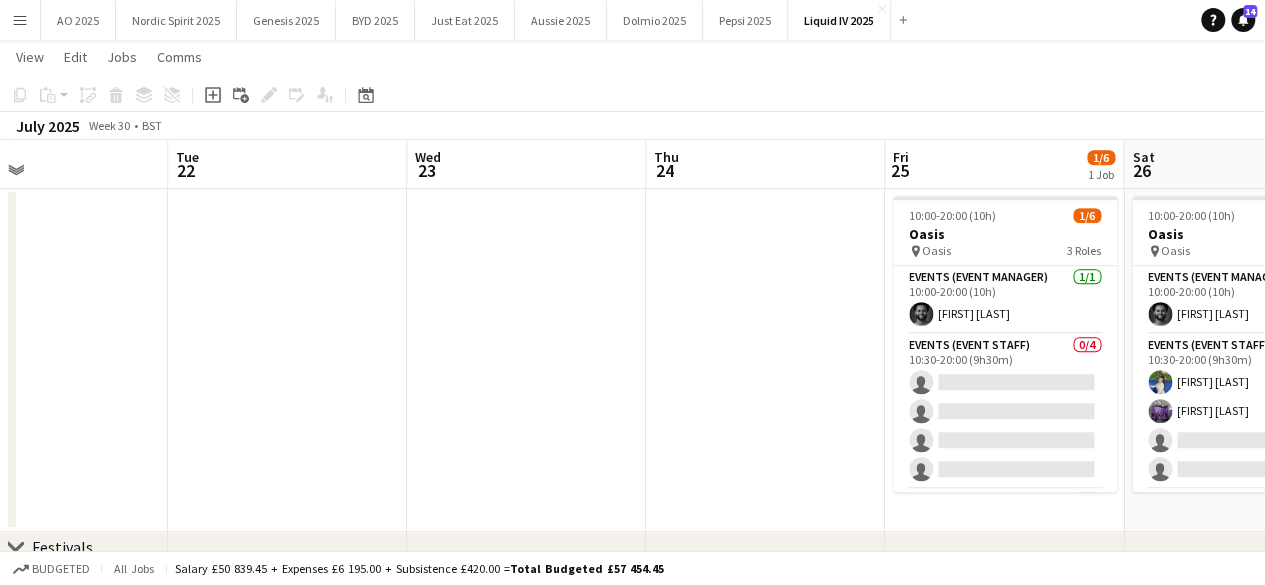 drag, startPoint x: 552, startPoint y: 368, endPoint x: 594, endPoint y: 355, distance: 43.965897 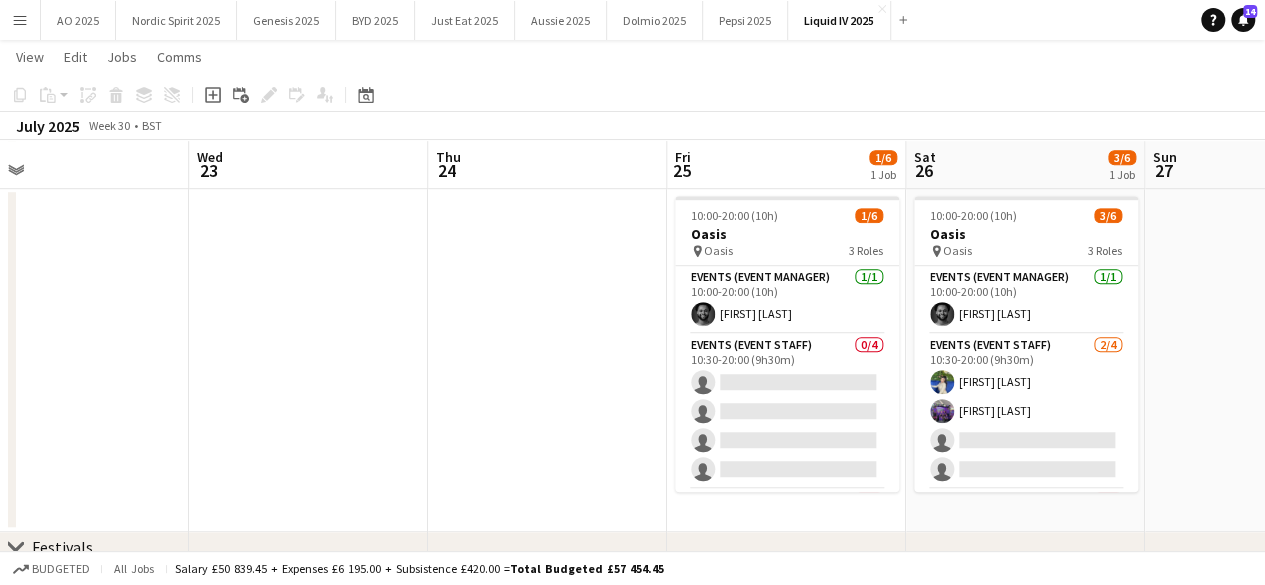 drag, startPoint x: 707, startPoint y: 340, endPoint x: 473, endPoint y: 375, distance: 236.60304 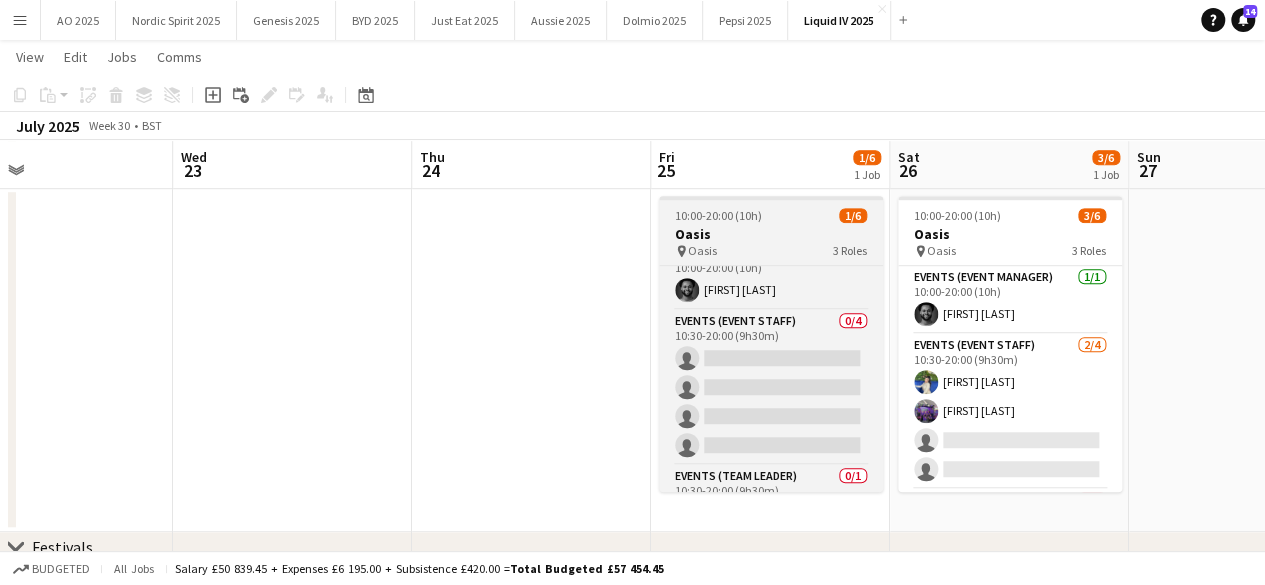 scroll, scrollTop: 64, scrollLeft: 0, axis: vertical 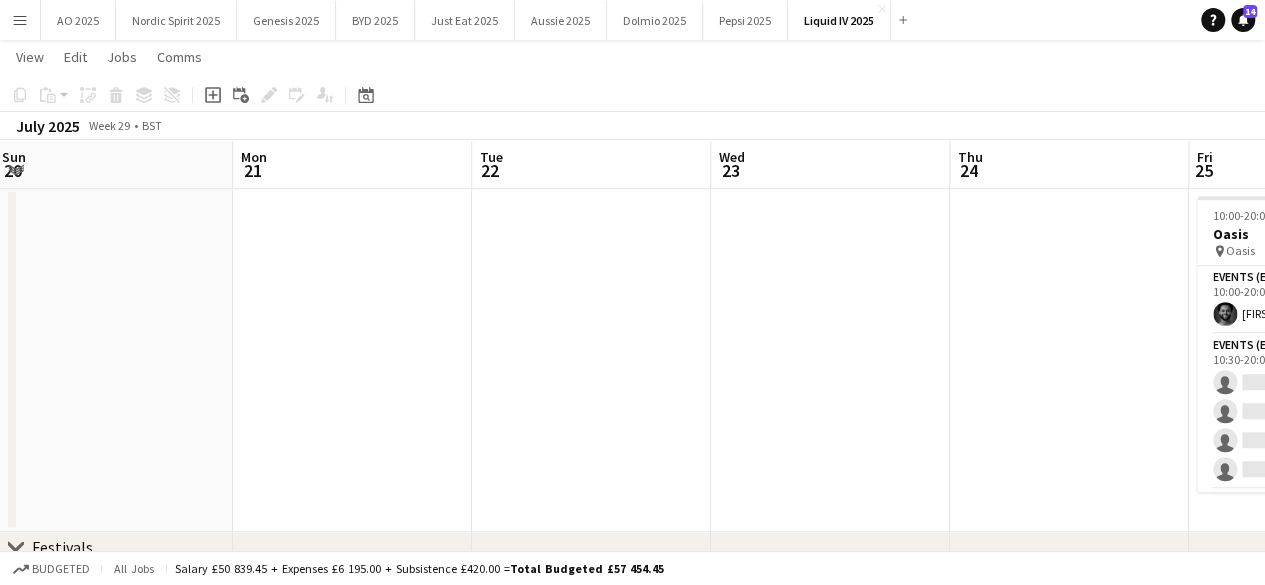 drag, startPoint x: 308, startPoint y: 286, endPoint x: 847, endPoint y: 335, distance: 541.2227 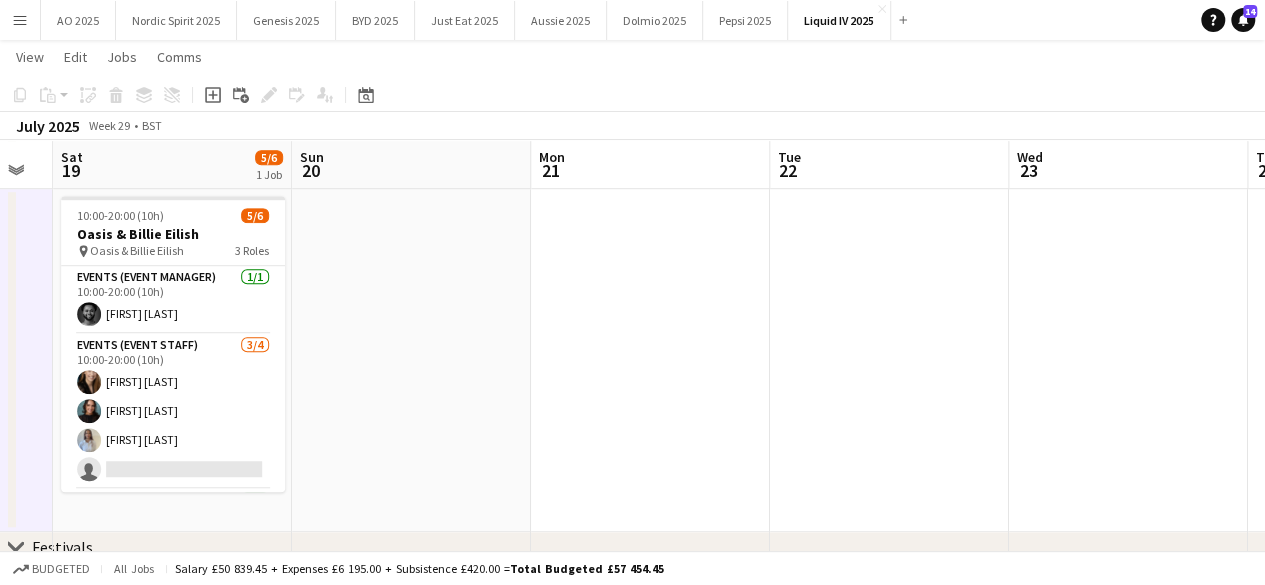 drag, startPoint x: 662, startPoint y: 353, endPoint x: 778, endPoint y: 365, distance: 116.61904 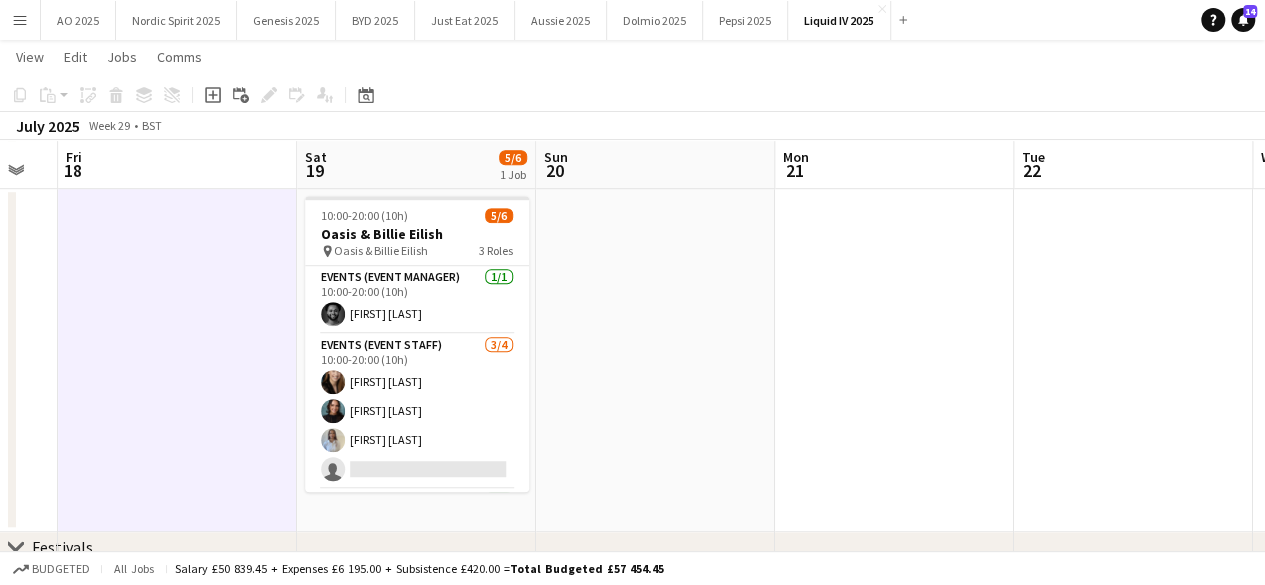 drag, startPoint x: 648, startPoint y: 372, endPoint x: 711, endPoint y: 373, distance: 63.007935 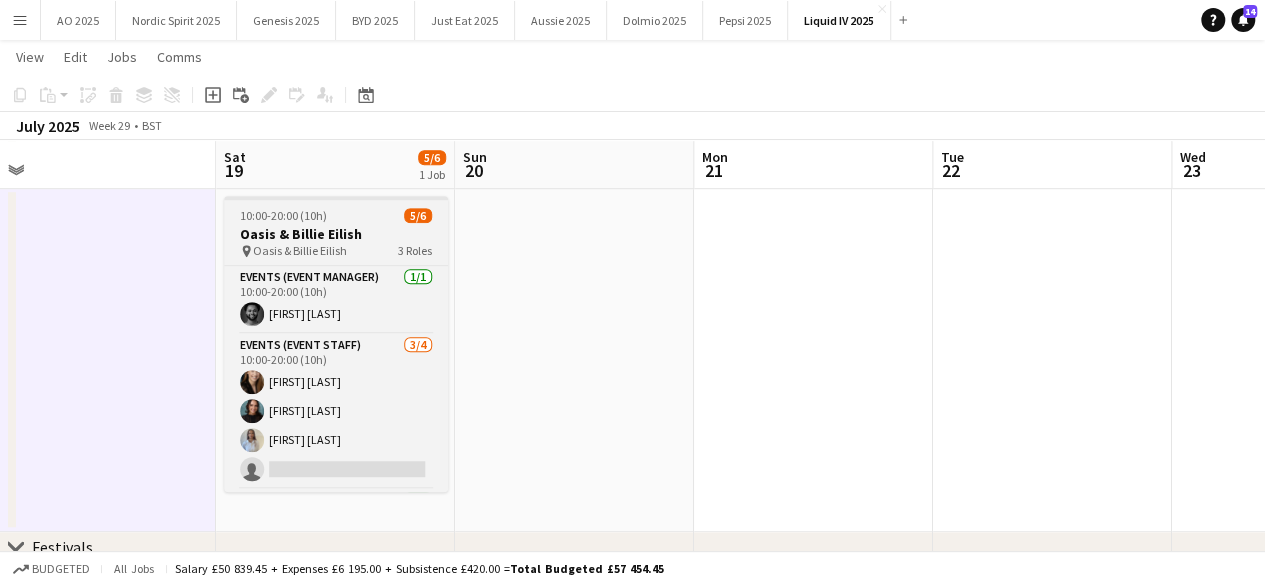 scroll, scrollTop: 64, scrollLeft: 0, axis: vertical 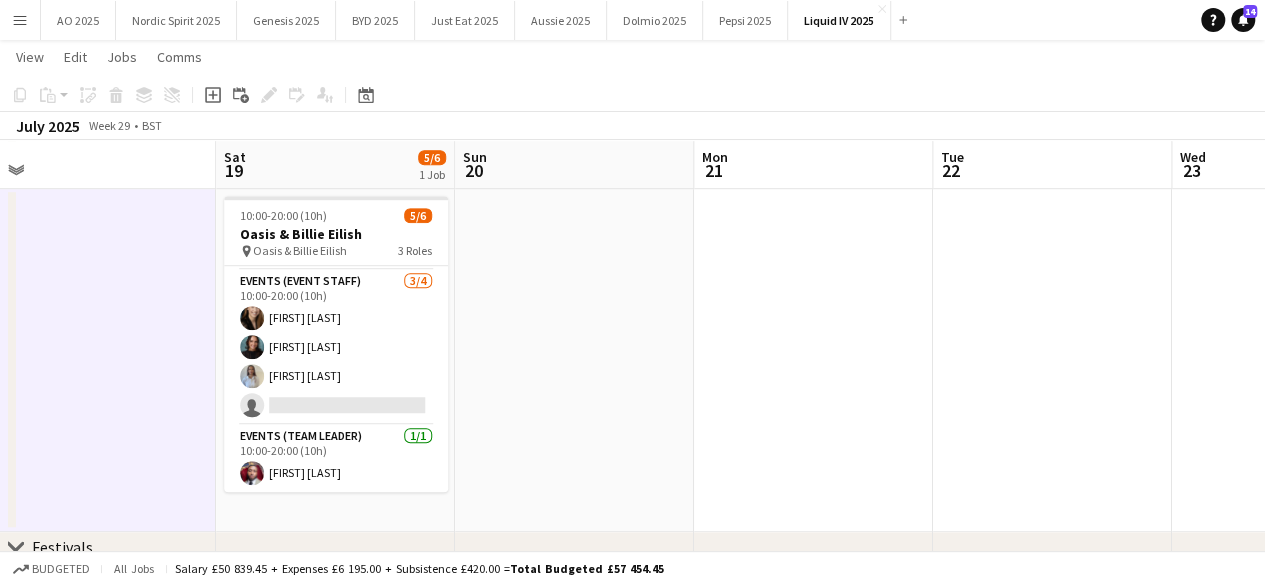 click on "Menu" at bounding box center [20, 20] 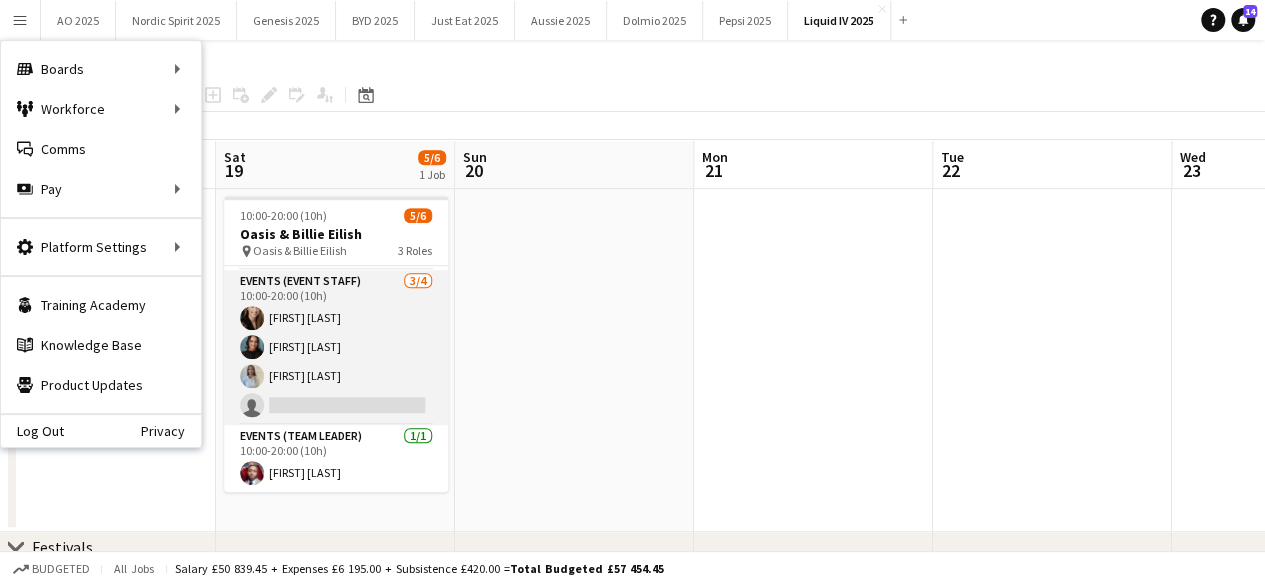 click on "Events (Event Staff)   3/4   10:00-20:00 (10h)
[FIRST] [LAST] [FIRST] [LAST]
single-neutral-actions" at bounding box center (336, 347) 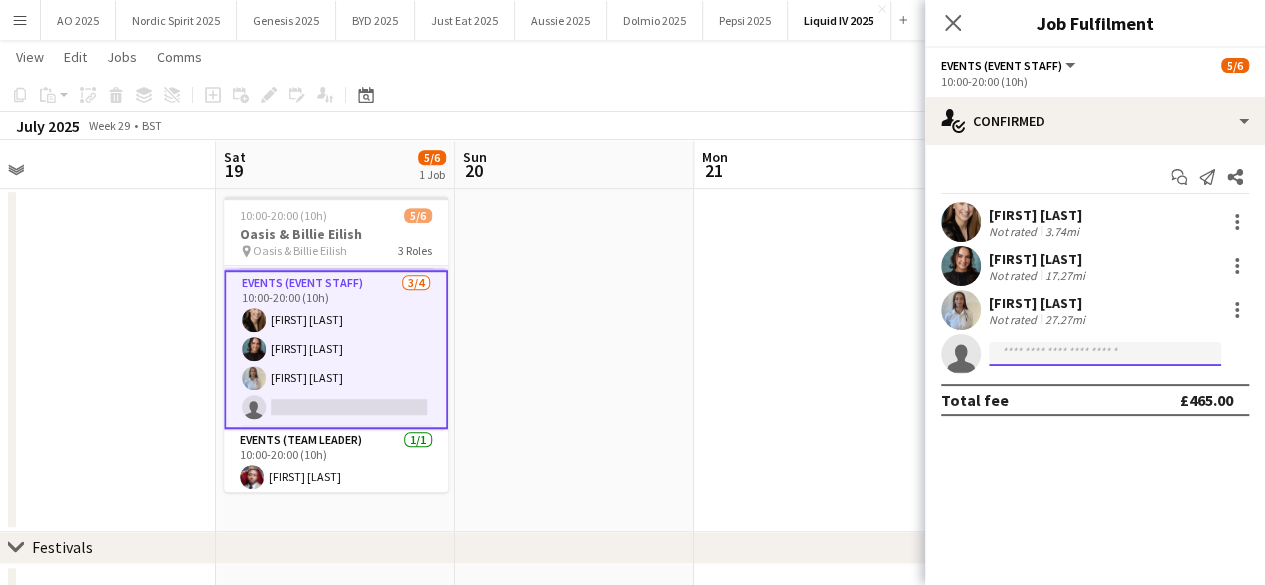 click 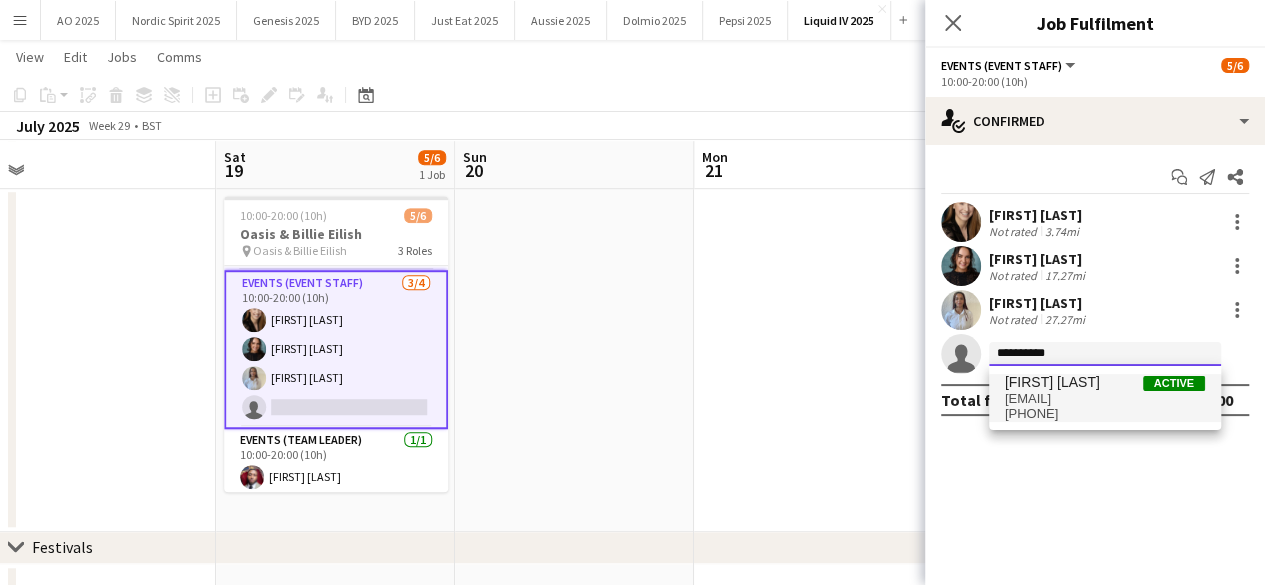 type on "**********" 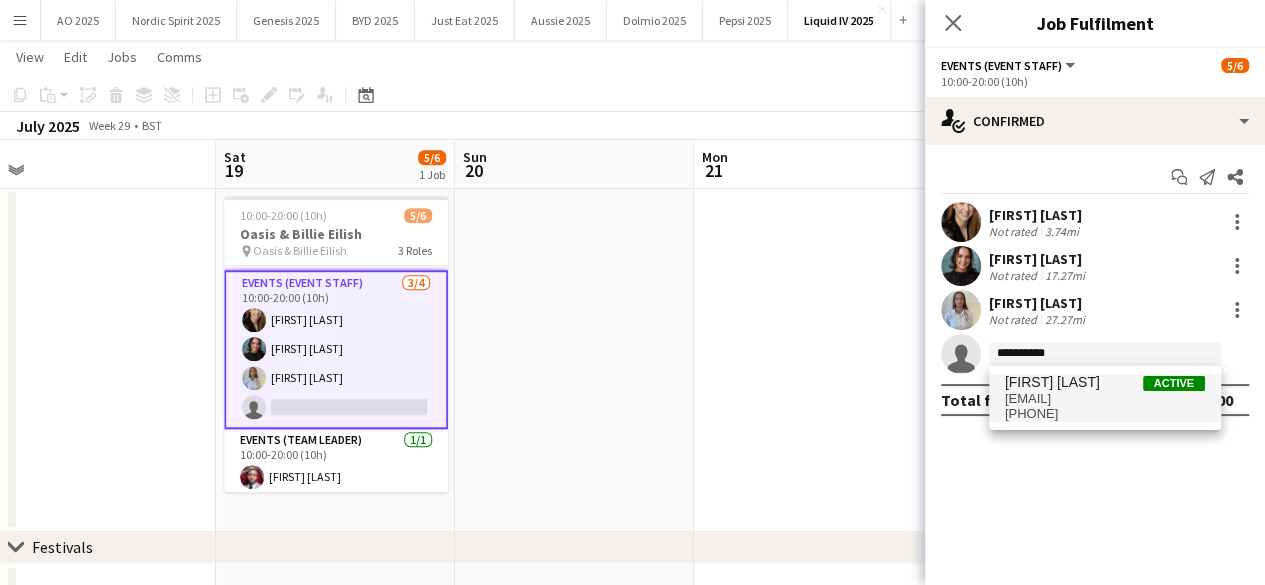 click on "[EMAIL]" at bounding box center (1105, 399) 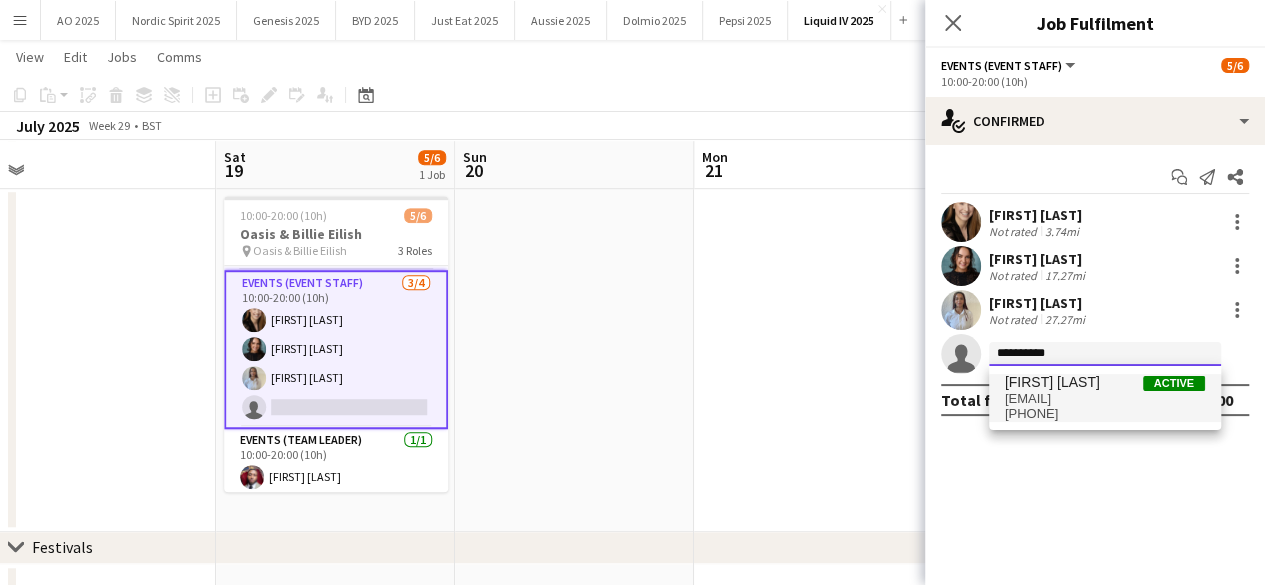 type 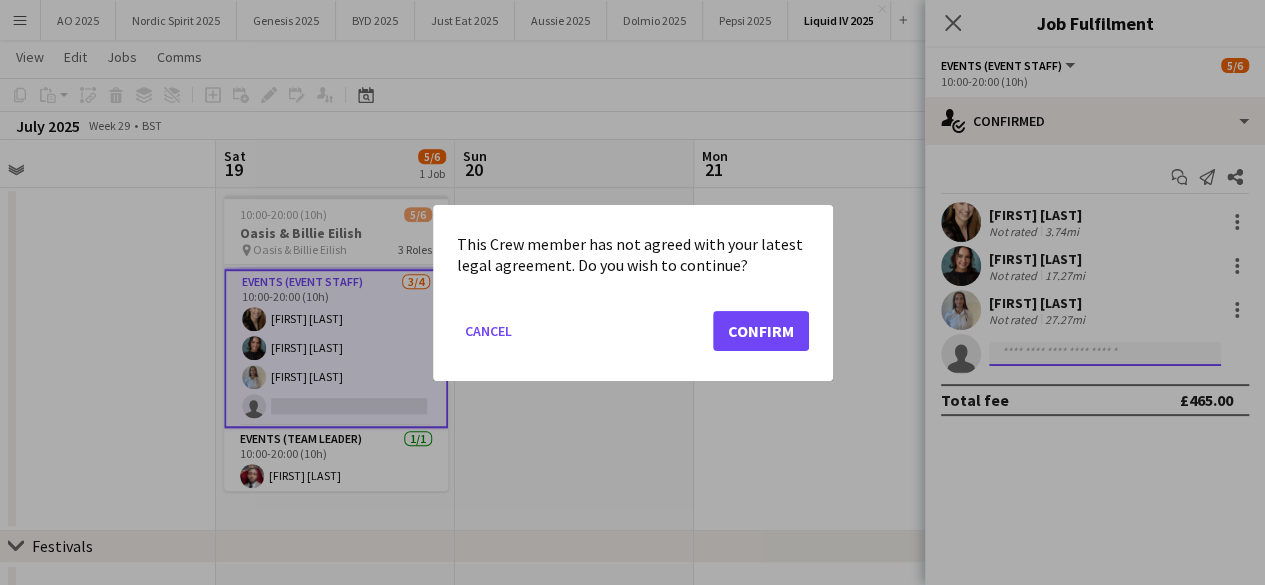 scroll, scrollTop: 0, scrollLeft: 0, axis: both 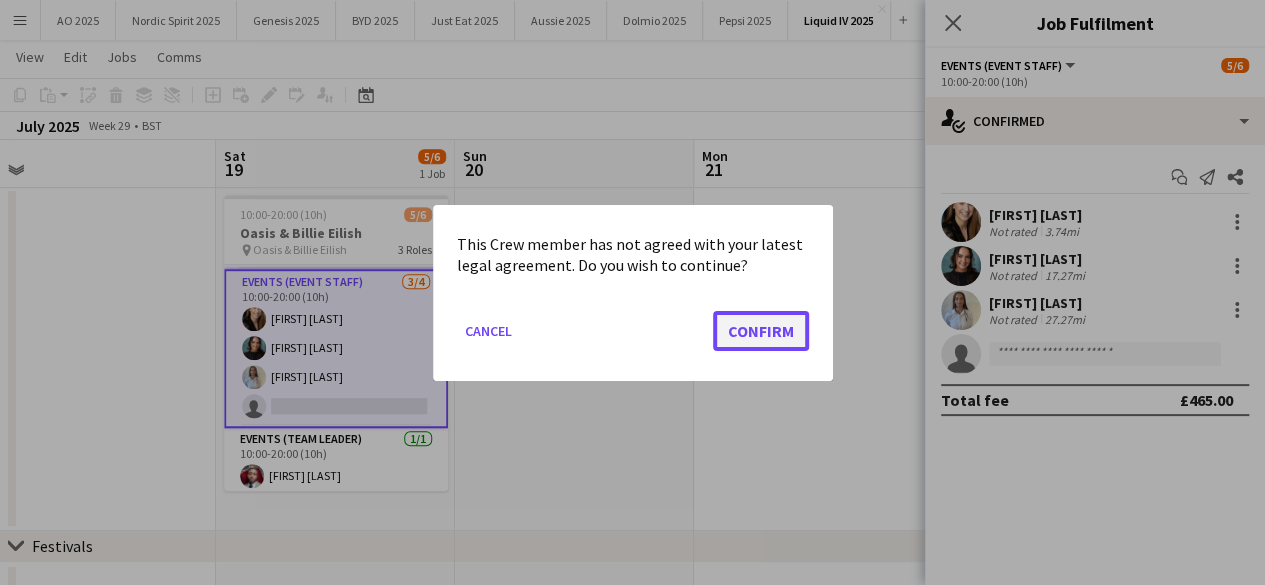 click on "Confirm" 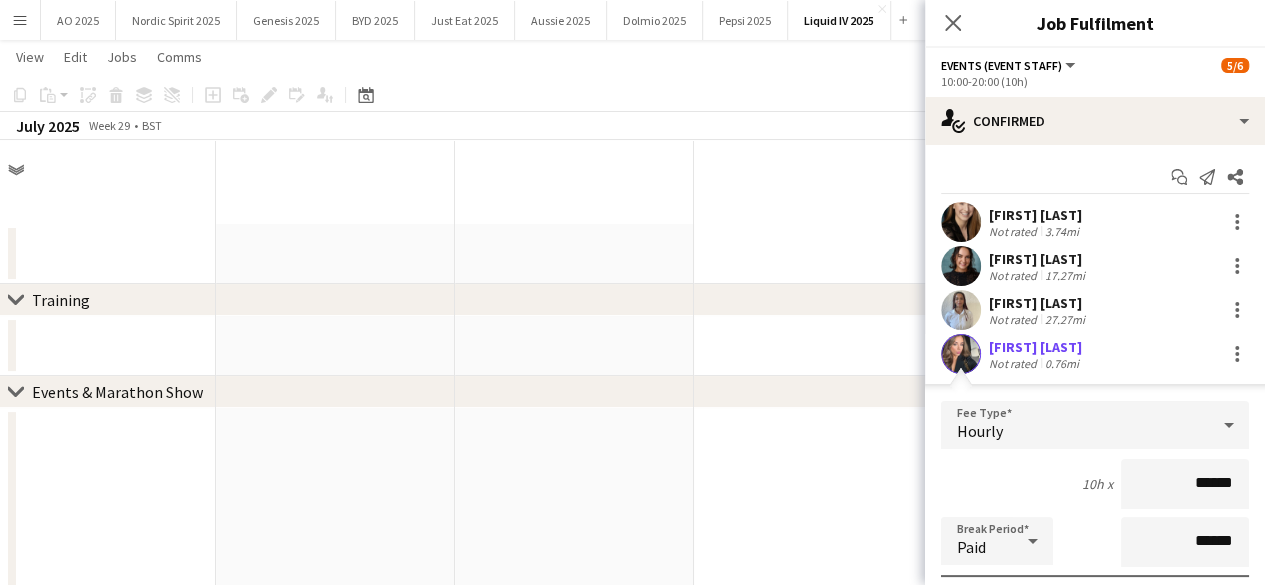 scroll, scrollTop: 594, scrollLeft: 0, axis: vertical 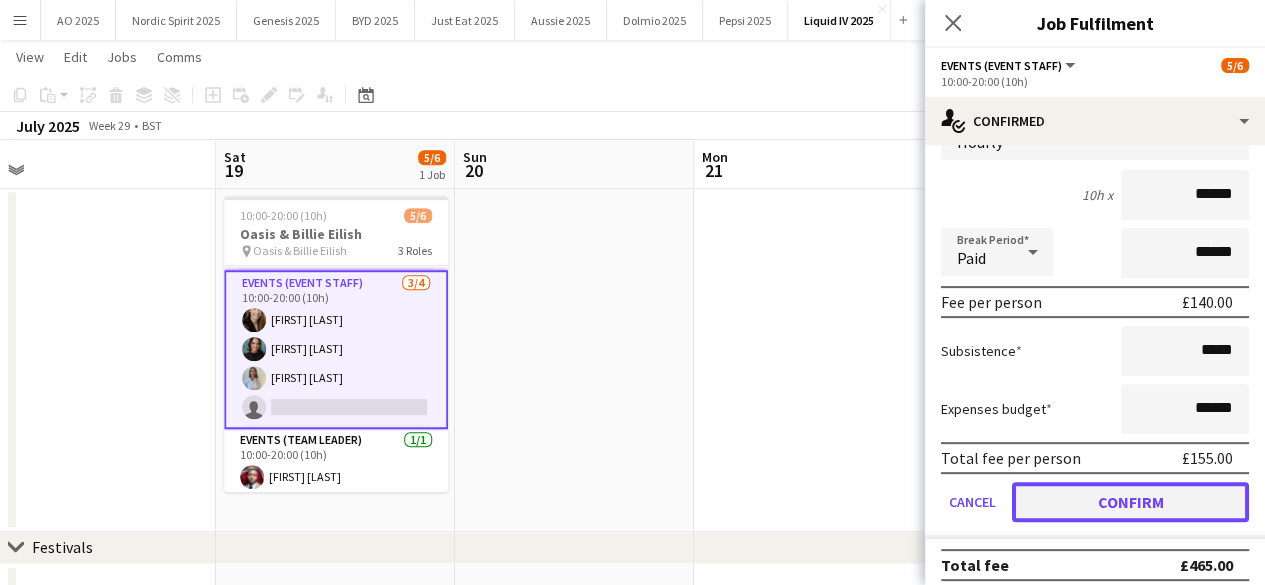 click on "Confirm" at bounding box center [1130, 502] 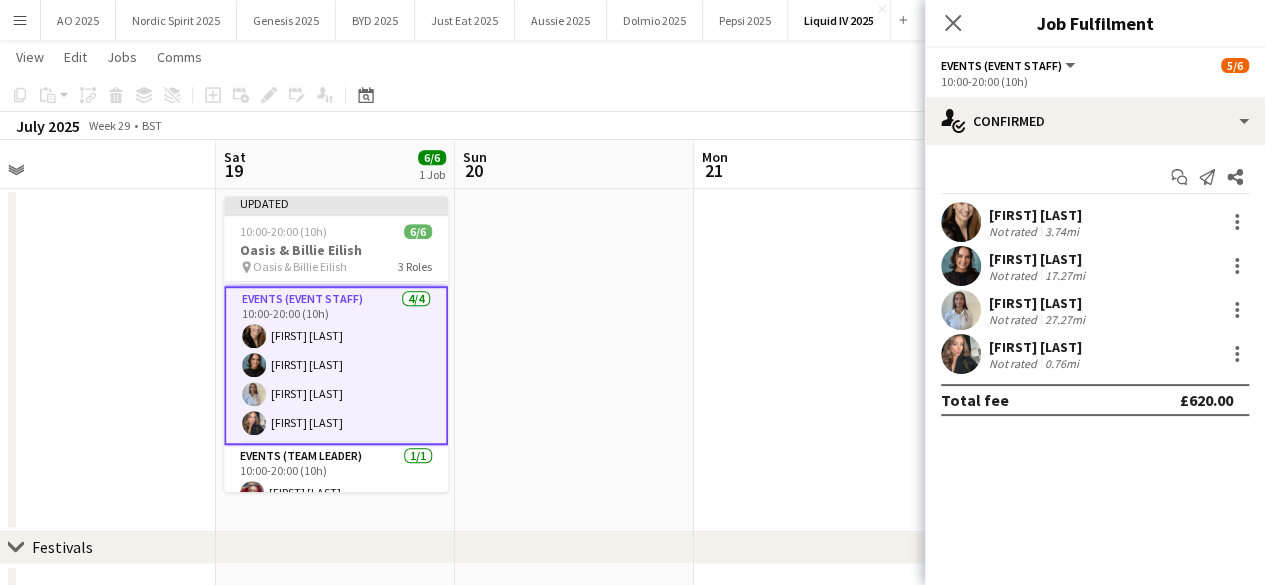 scroll, scrollTop: 0, scrollLeft: 0, axis: both 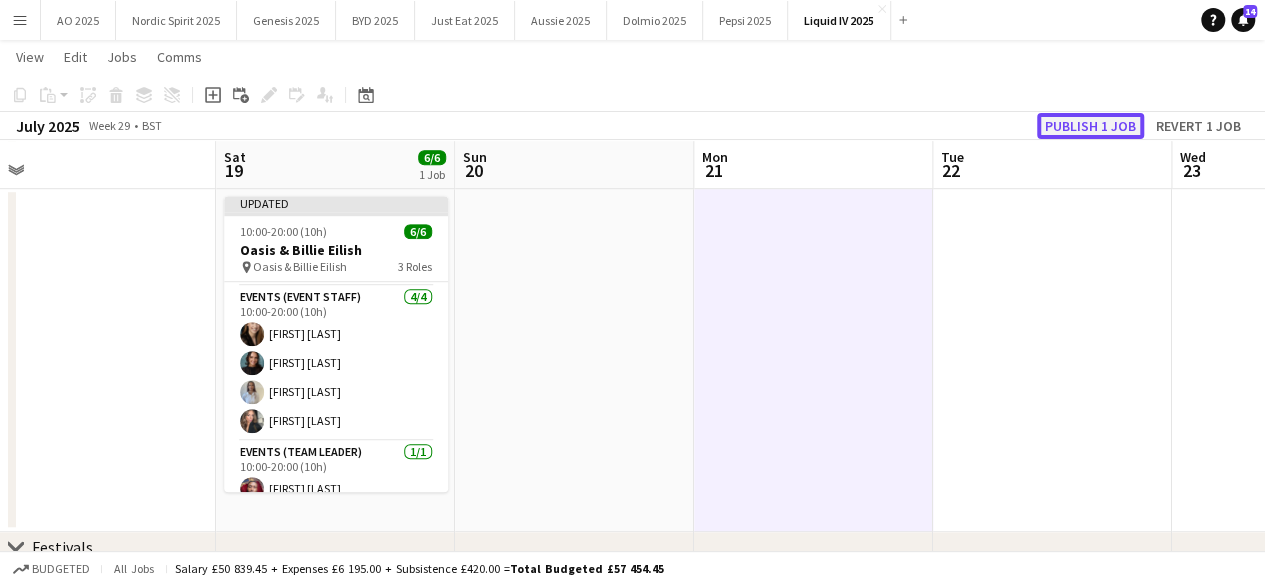 click on "Publish 1 job" 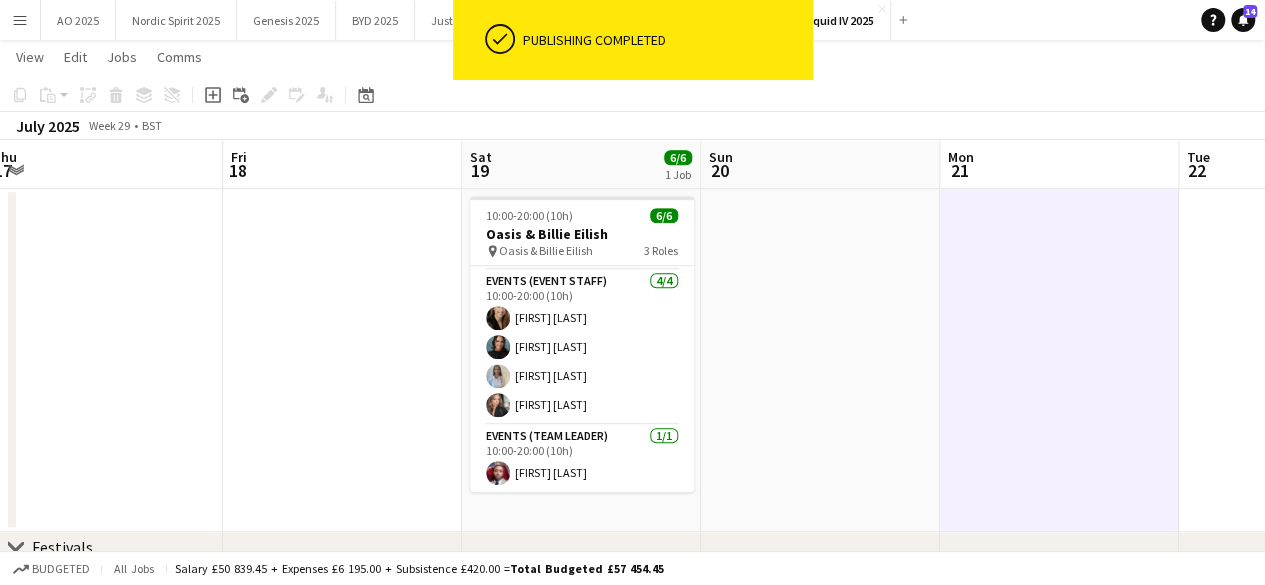 drag, startPoint x: 633, startPoint y: 273, endPoint x: 883, endPoint y: 295, distance: 250.96614 